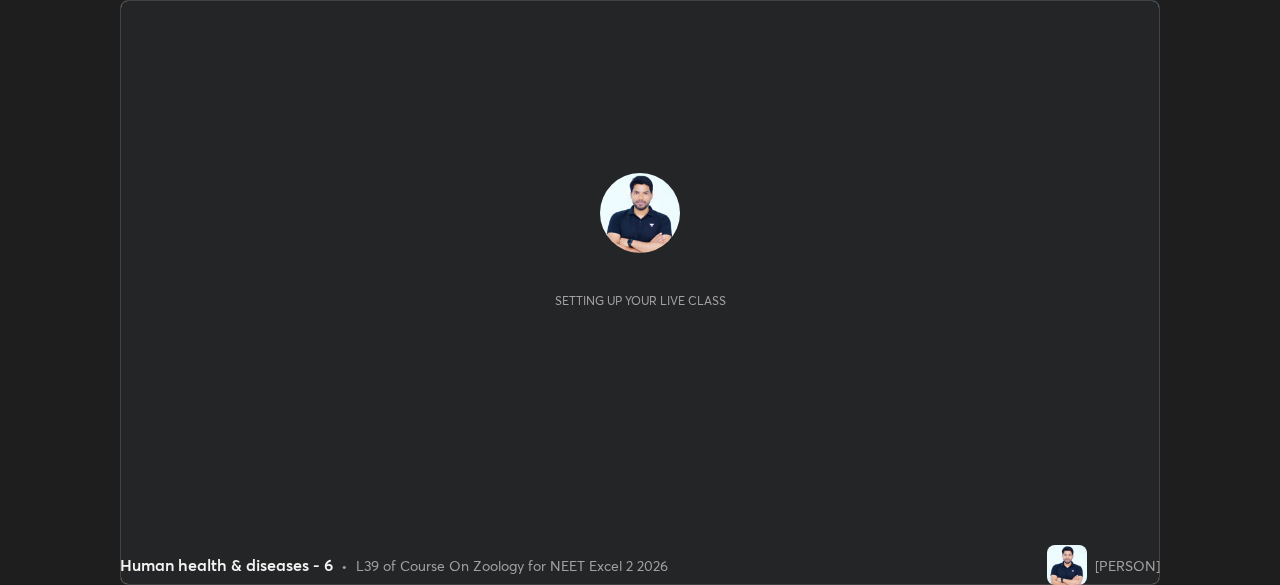 scroll, scrollTop: 0, scrollLeft: 0, axis: both 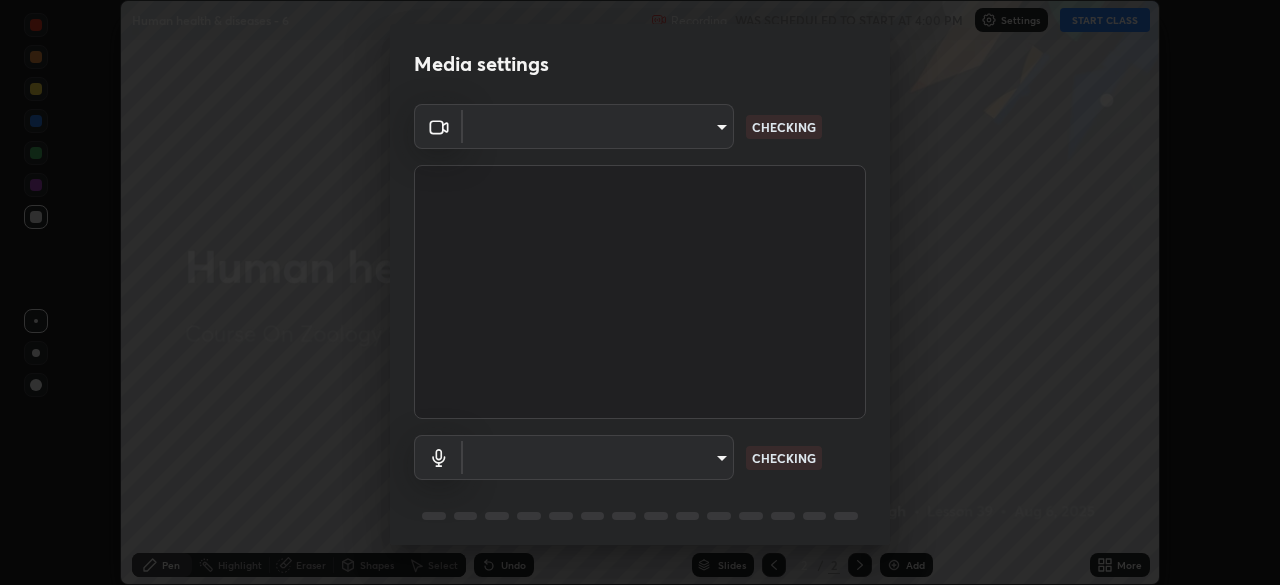 click on "Media settings ​ CHECKING ​ CHECKING 1 / 5 Next" at bounding box center [640, 292] 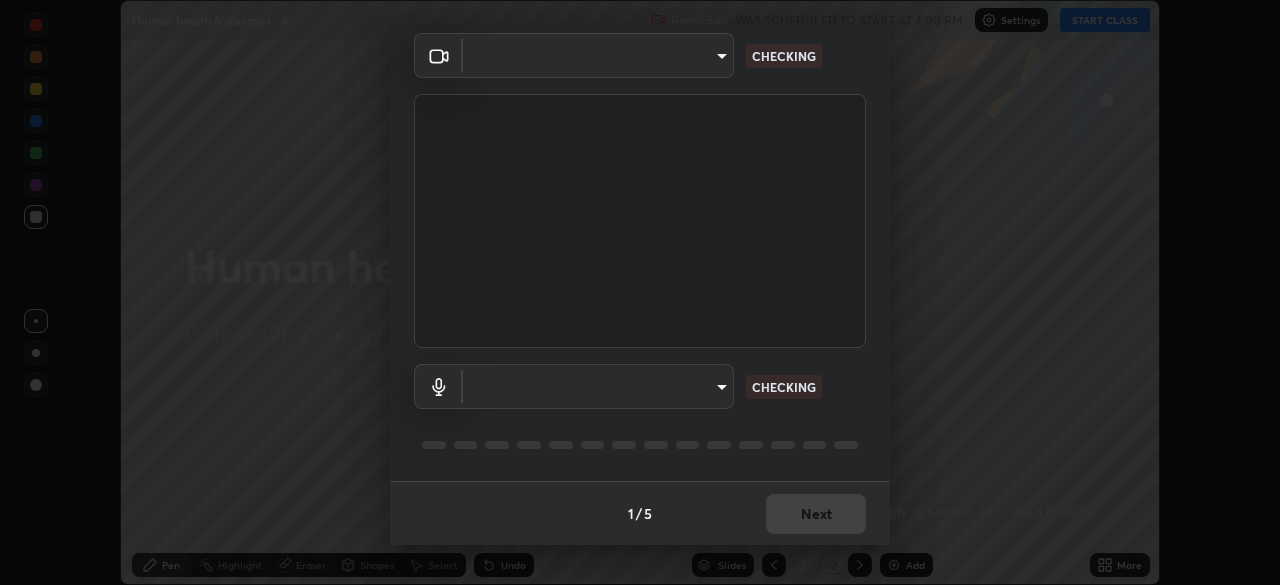 type on "c08bce05bf8d5aea718a1be68f52da0599af41aa0cc24399225b9d00f0db6711" 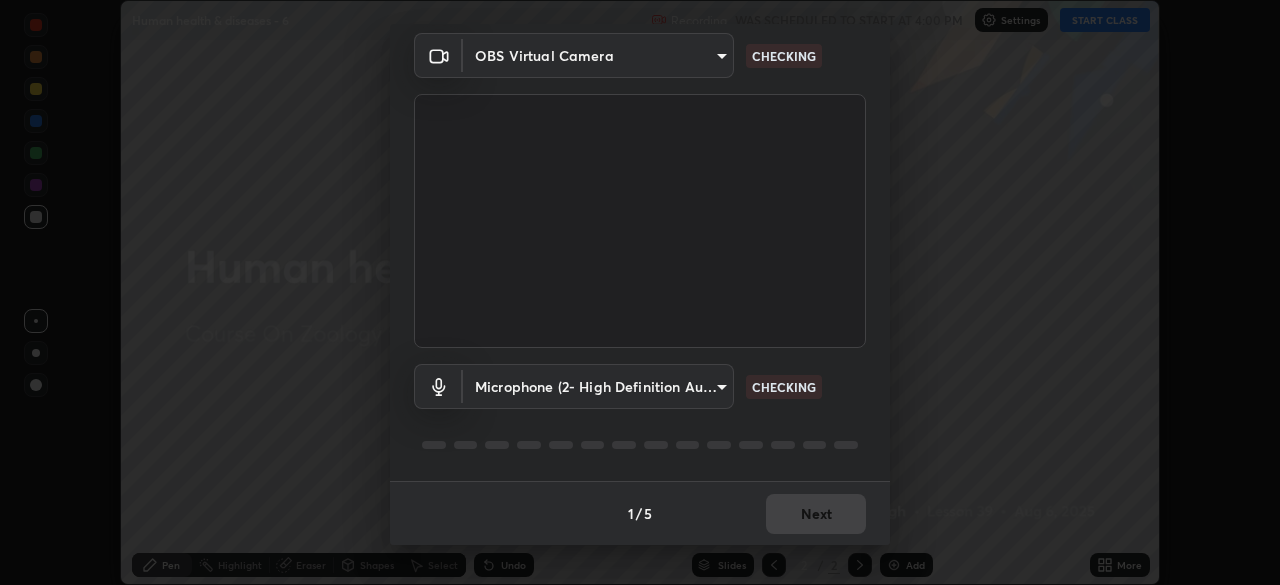 click on "Erase all Human health & diseases - 6 Recording WAS SCHEDULED TO START AT  4:00 PM Settings START CLASS Setting up your live class Human health & diseases - 6 • L39 of Course On Zoology for NEET Excel 2 2026 [PERSON] Pen Highlight Eraser Shapes Select Undo Slides 2 / 2 Add More No doubts shared Encourage your learners to ask a doubt for better clarity Report an issue Reason for reporting Buffering Chat not working Audio - Video sync issue Educator video quality low ​ Attach an image Report Media settings OBS Virtual Camera c08bce05bf8d5aea718a1be68f52da0599af41aa0cc24399225b9d00f0db6711 CHECKING Microphone (2- High Definition Audio Device) f62e13f0dc2c211b2e31b7d04ee83dbf57bd85d8f499c87d3582929809dfa27d CHECKING 1 / 5 Next" at bounding box center [640, 292] 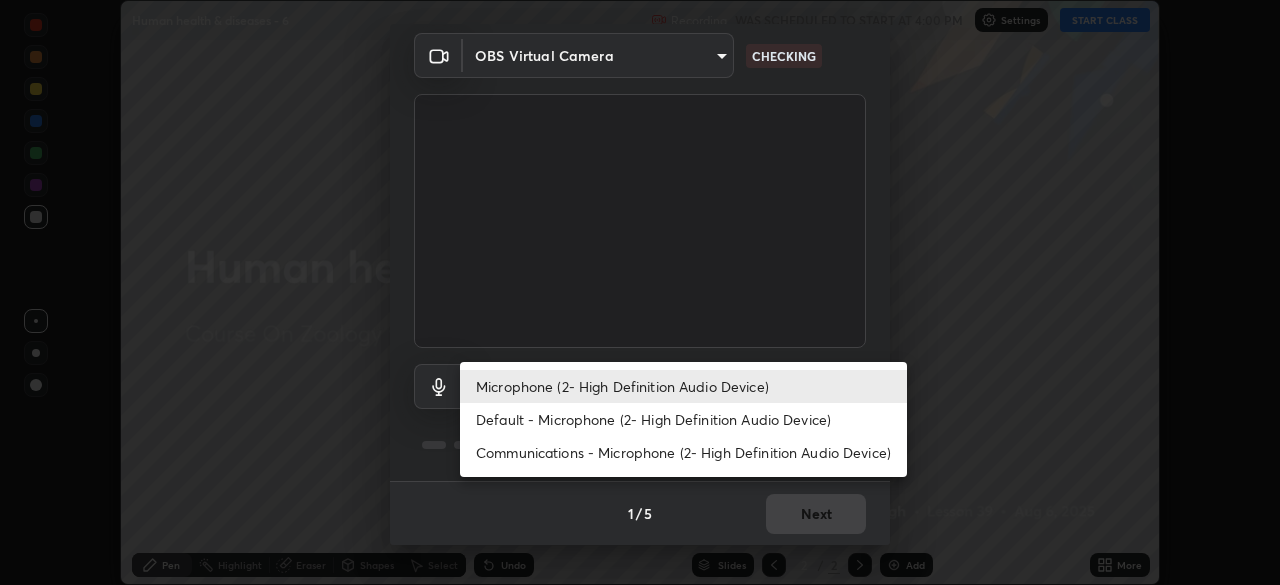 click on "Default - Microphone (2- High Definition Audio Device)" at bounding box center [683, 419] 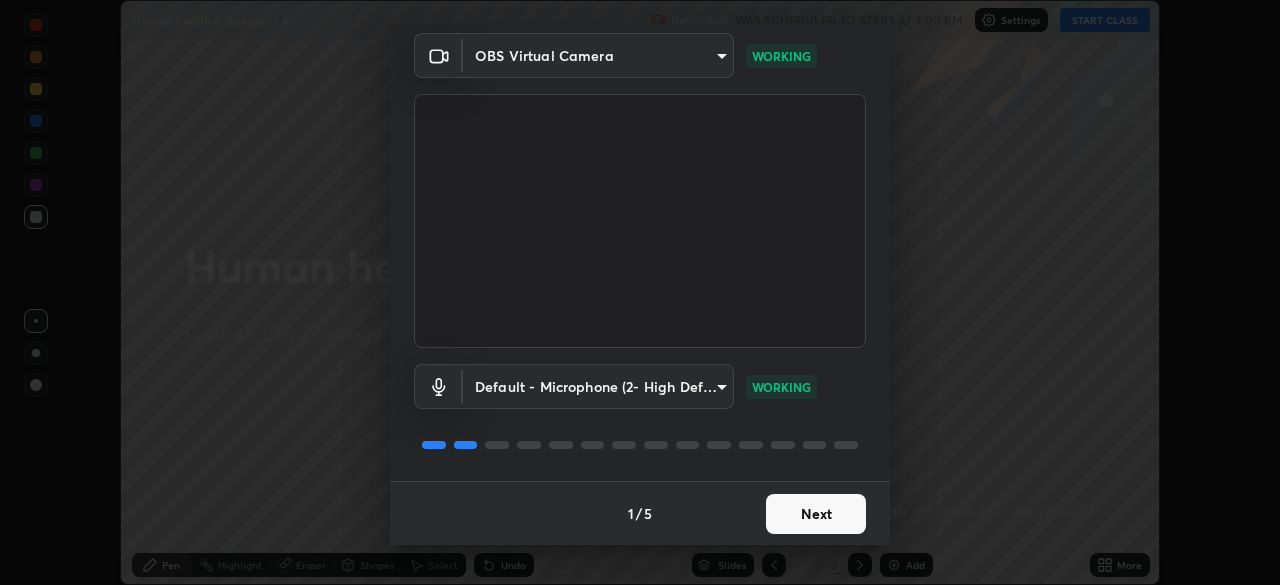 click on "Next" at bounding box center (816, 514) 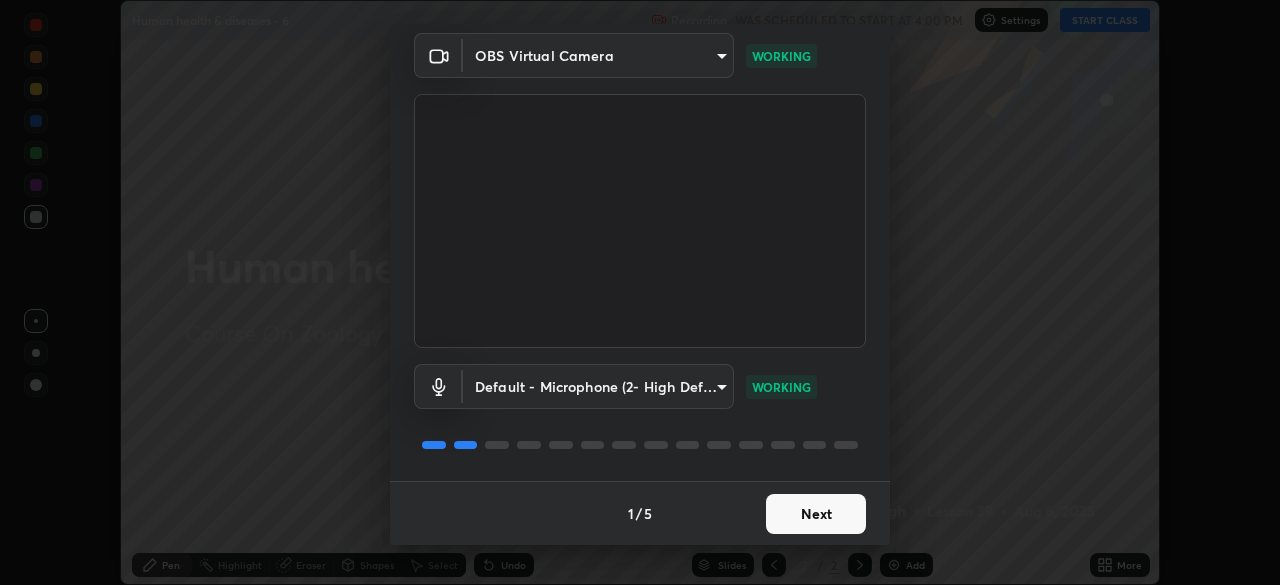 scroll, scrollTop: 0, scrollLeft: 0, axis: both 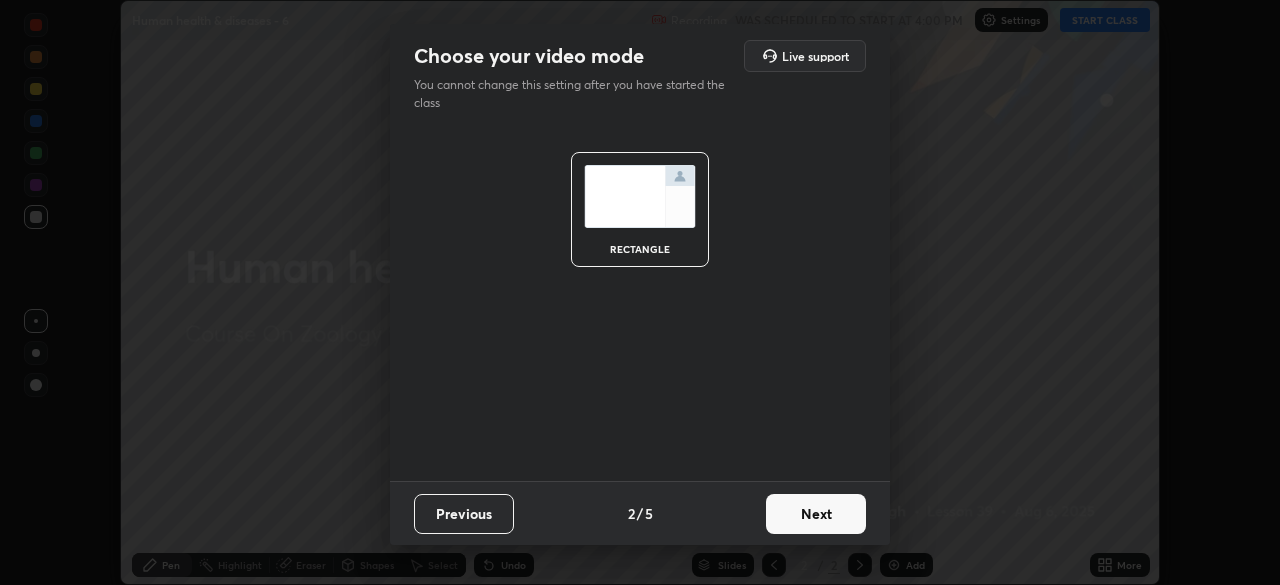 click on "Next" at bounding box center [816, 514] 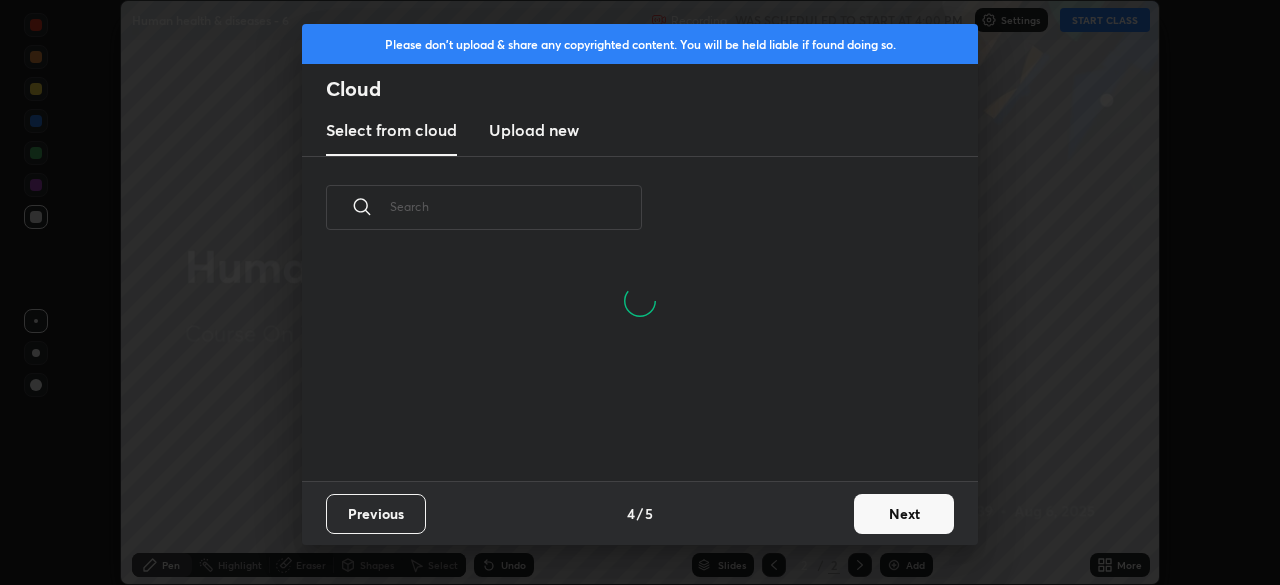 scroll, scrollTop: 222, scrollLeft: 642, axis: both 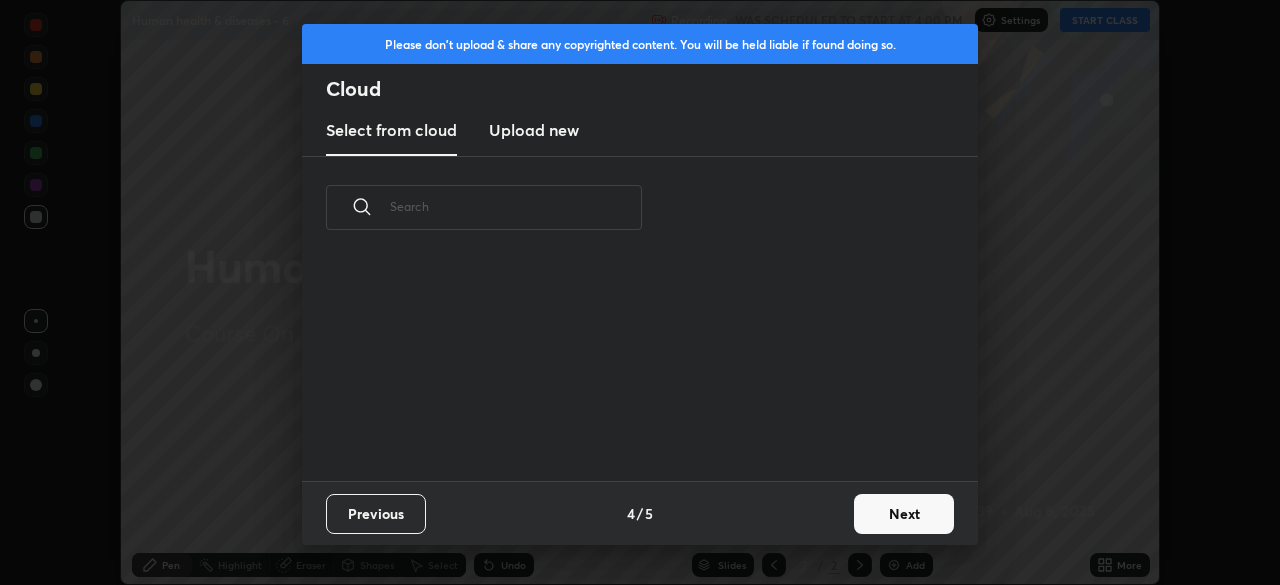 click on "Next" at bounding box center [904, 514] 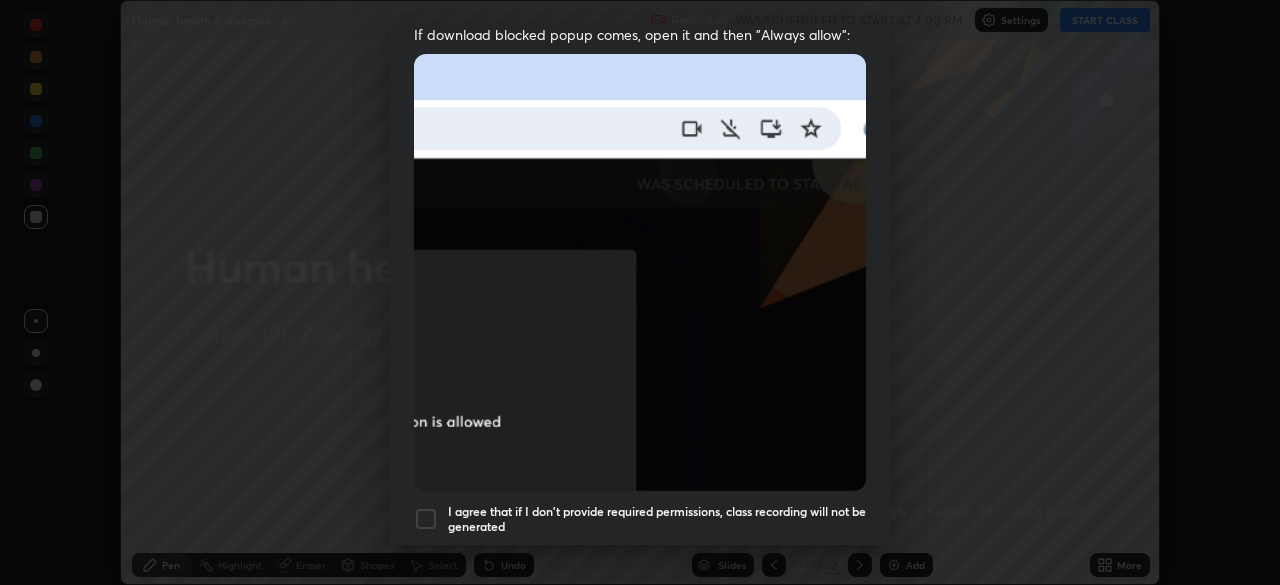 scroll, scrollTop: 479, scrollLeft: 0, axis: vertical 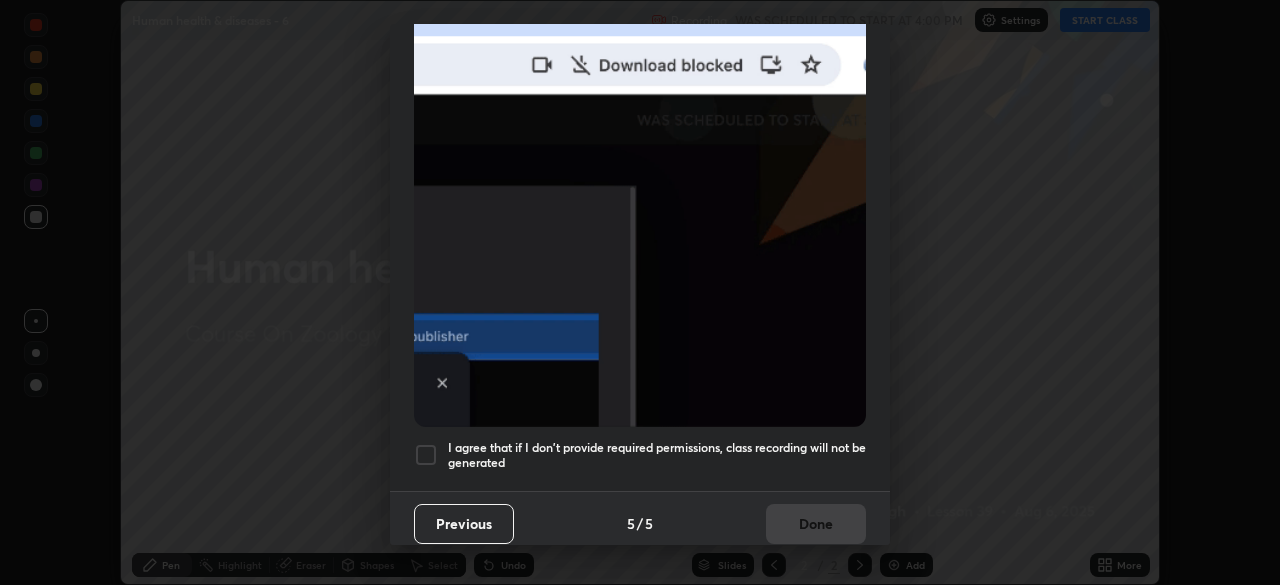 click on "I agree that if I don't provide required permissions, class recording will not be generated" at bounding box center (657, 455) 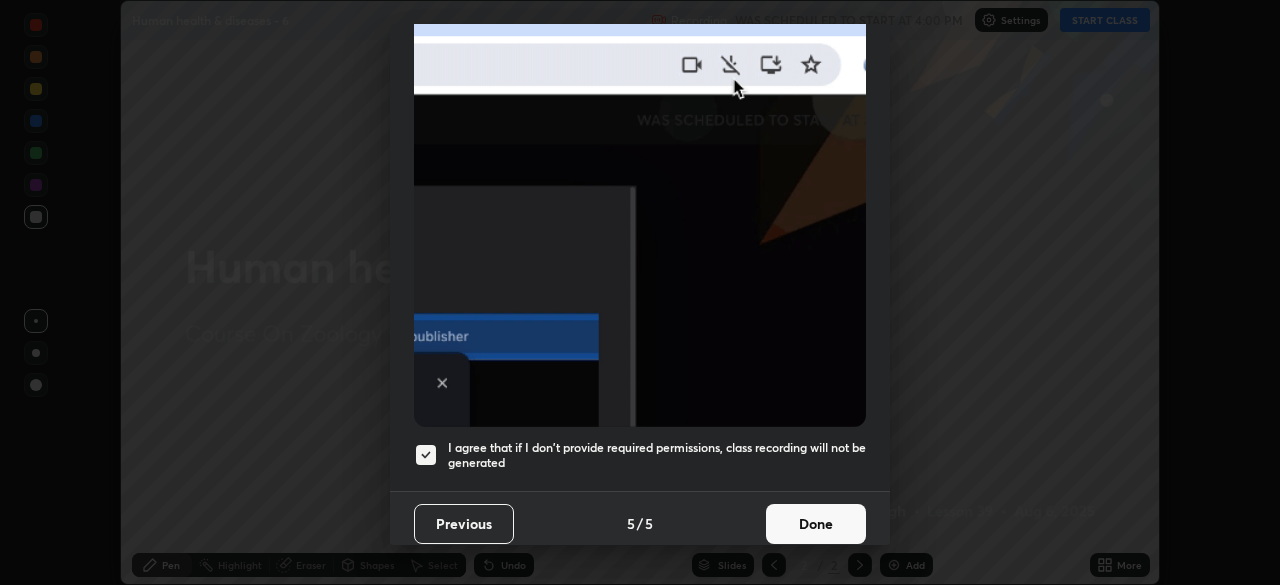 click on "Done" at bounding box center [816, 524] 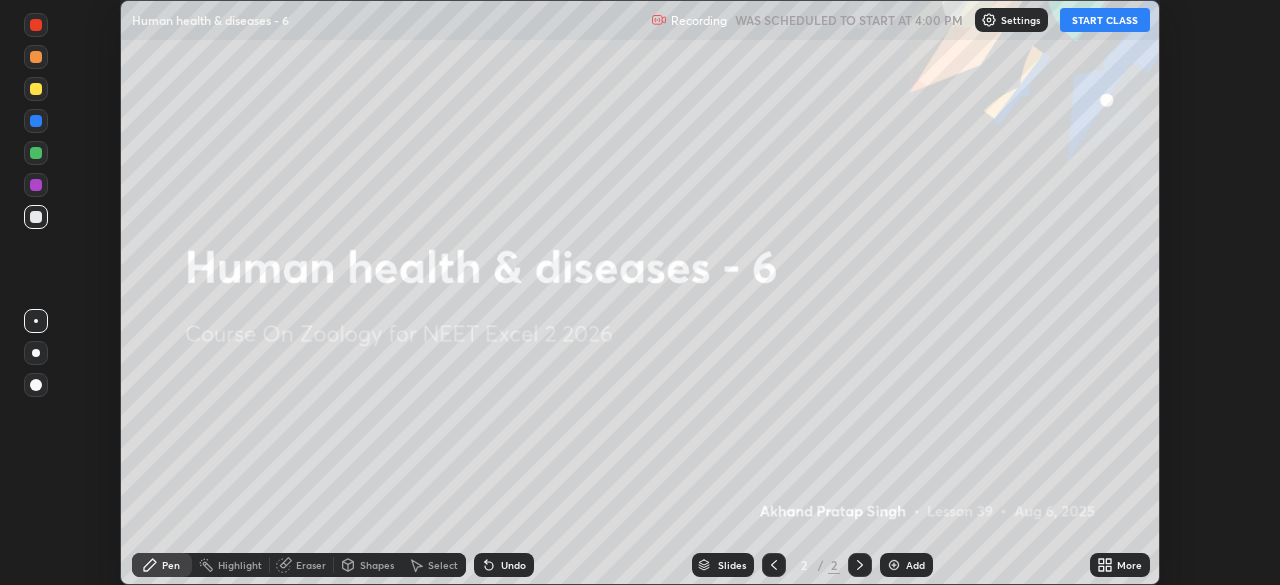 click on "START CLASS" at bounding box center [1105, 20] 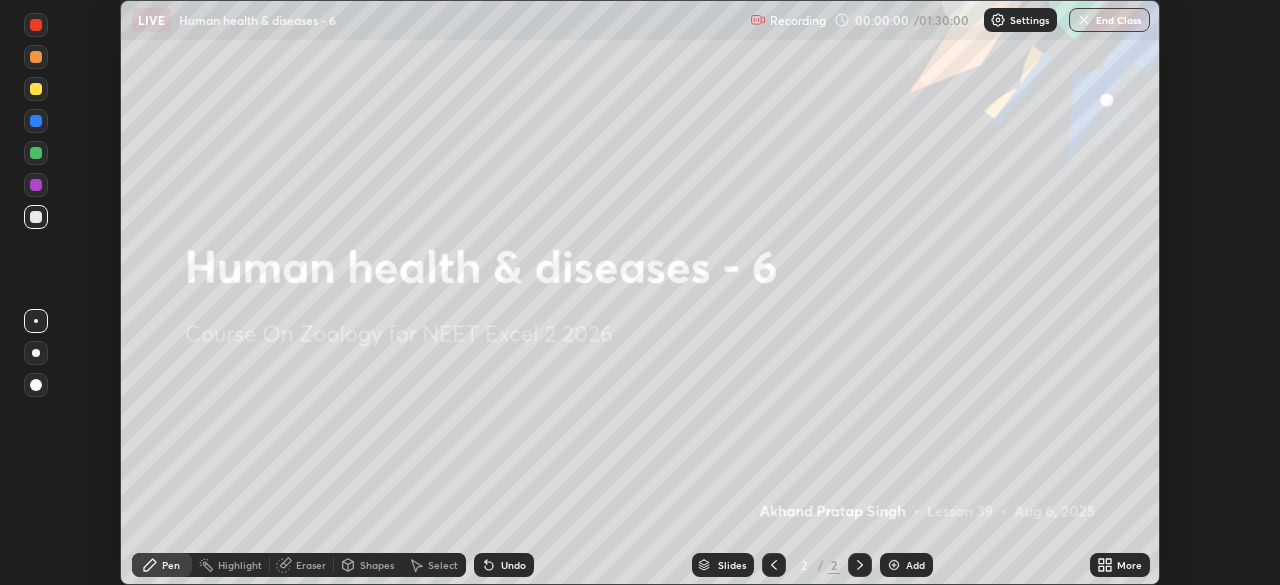 click 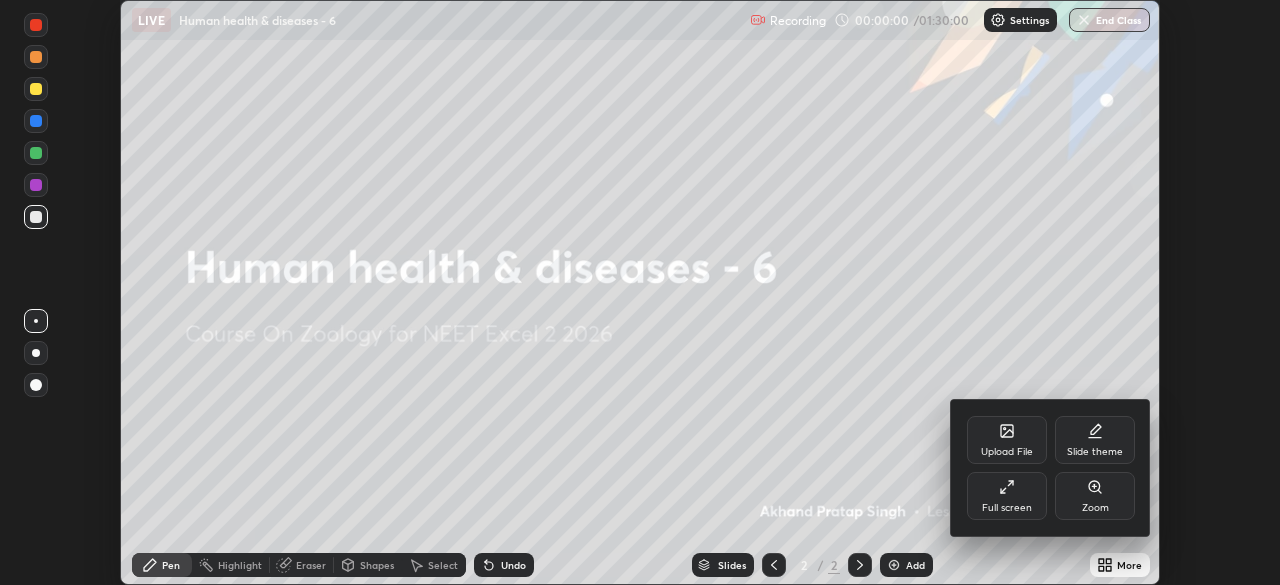 click on "Upload File" at bounding box center [1007, 440] 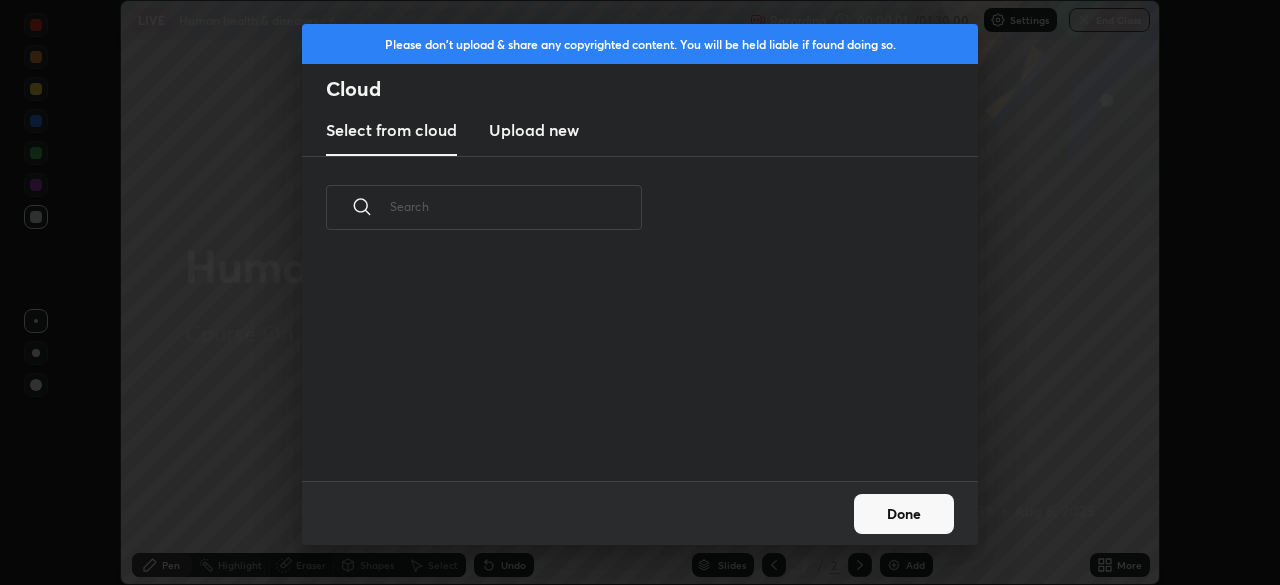 scroll, scrollTop: 7, scrollLeft: 11, axis: both 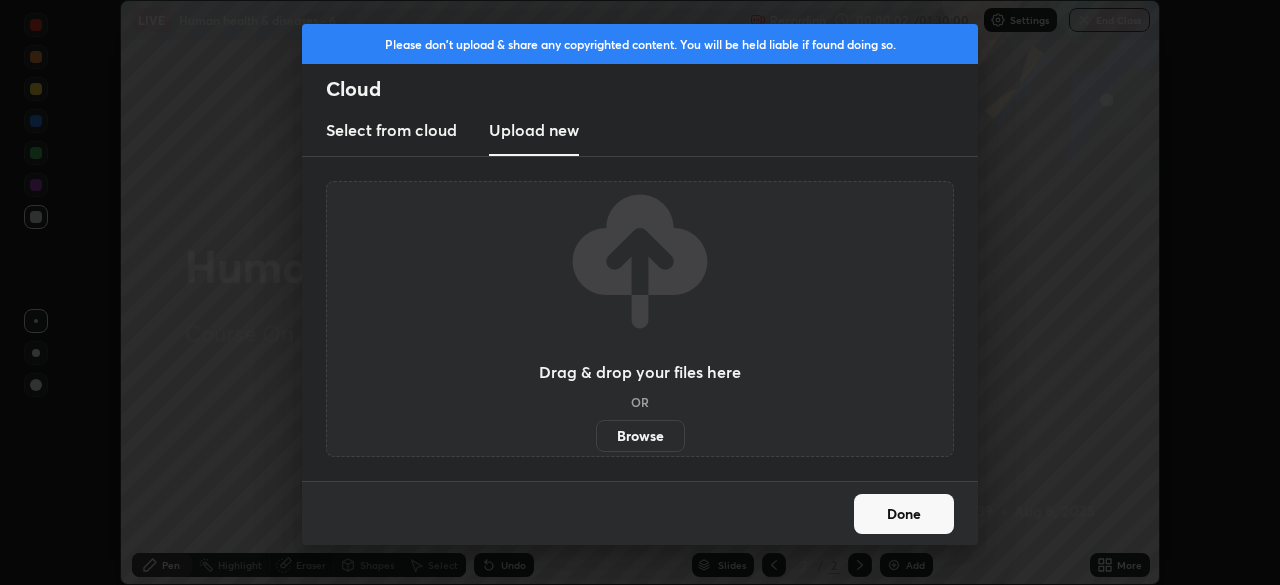 click on "Browse" at bounding box center [640, 436] 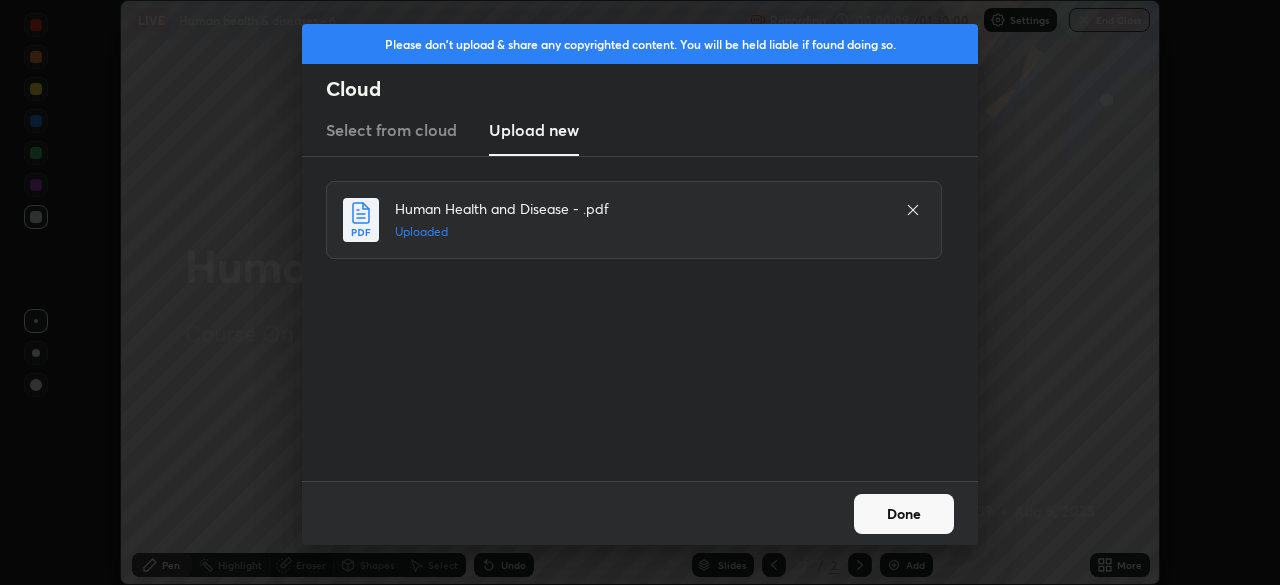 click on "Done" at bounding box center (904, 514) 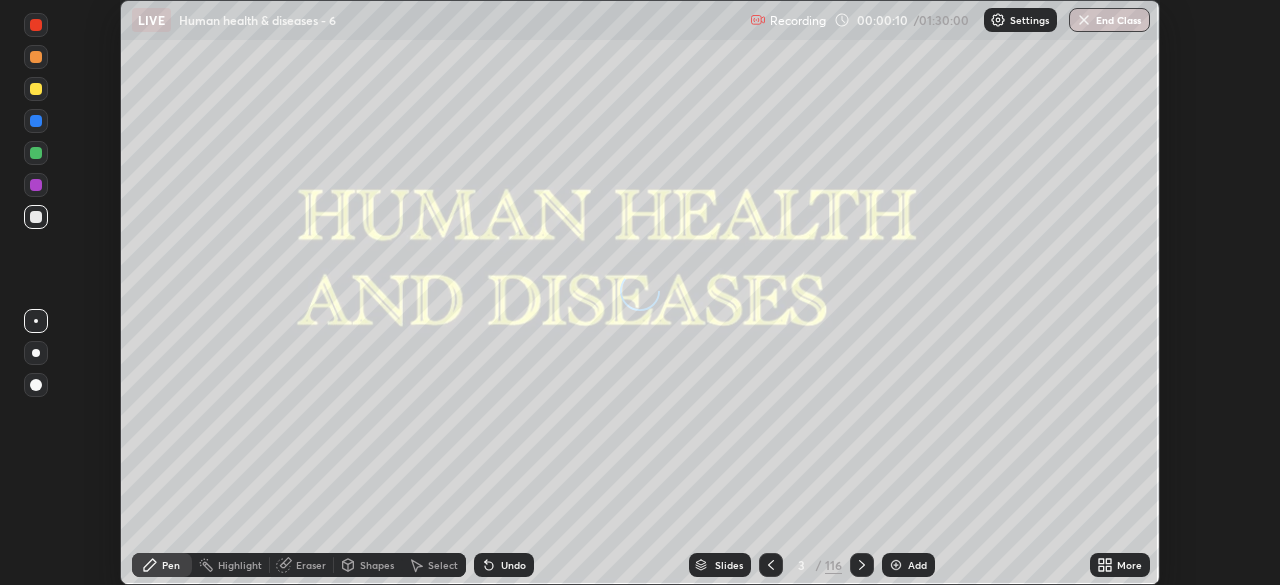 click 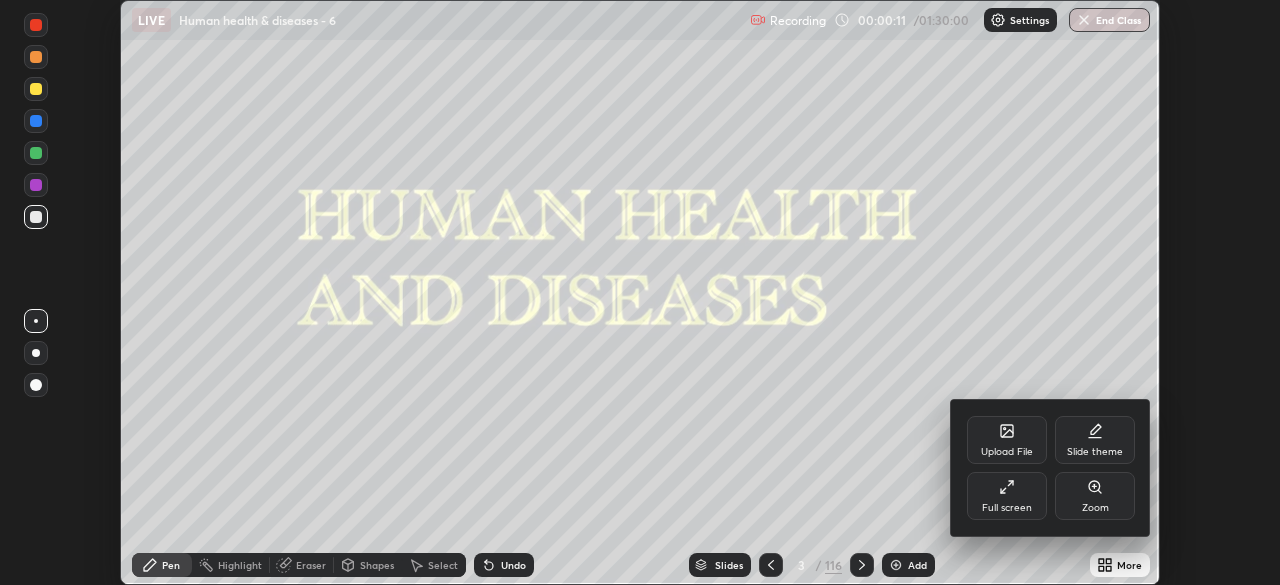 click on "Full screen" at bounding box center [1007, 496] 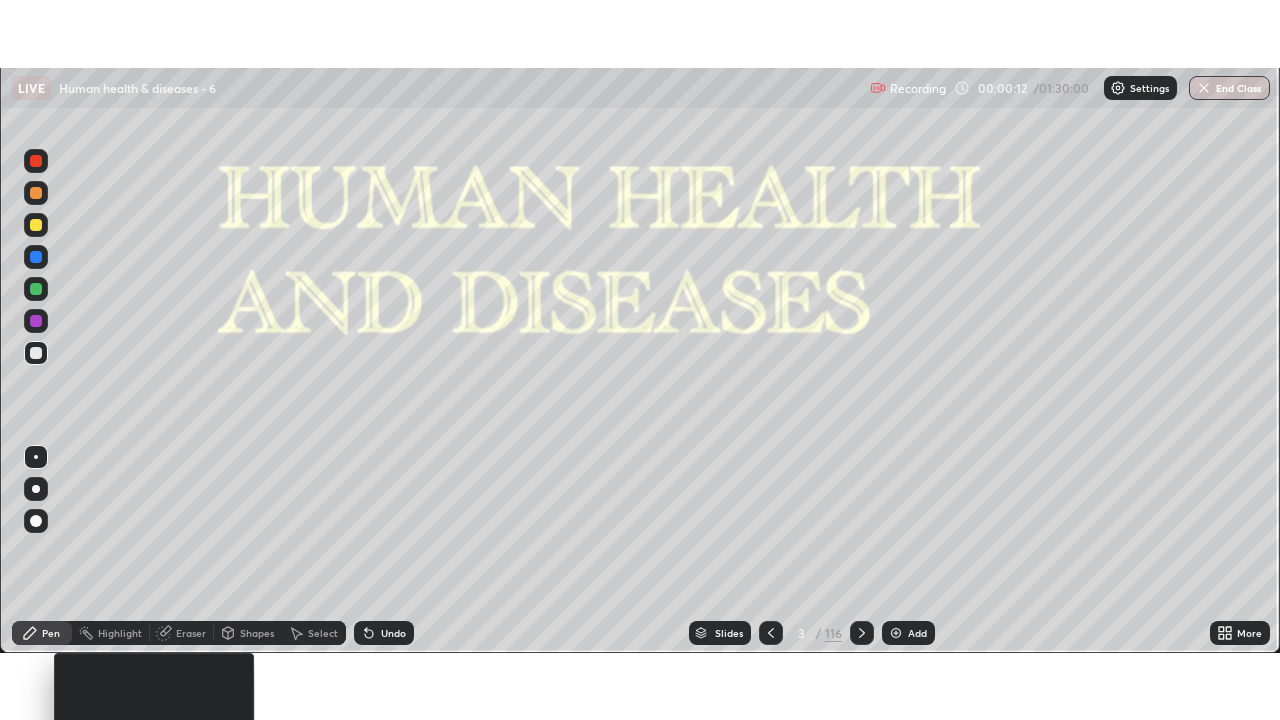 scroll, scrollTop: 99280, scrollLeft: 98720, axis: both 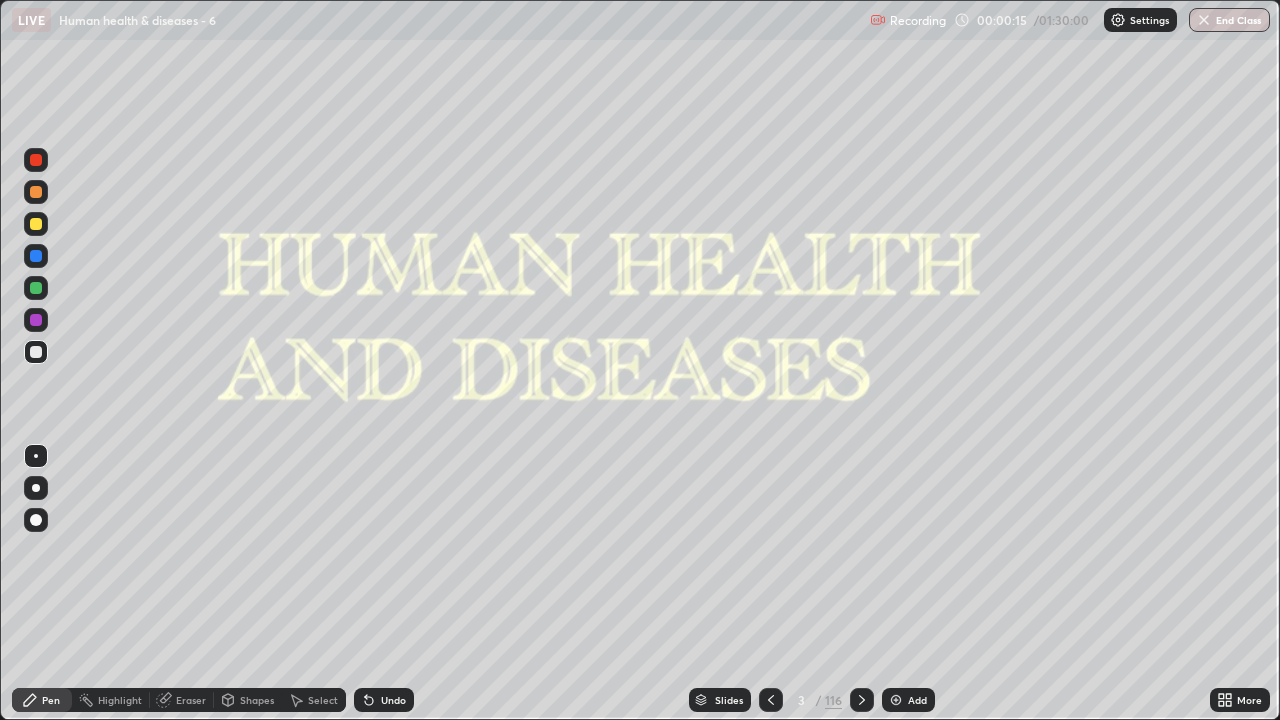 click on "Slides" at bounding box center (729, 700) 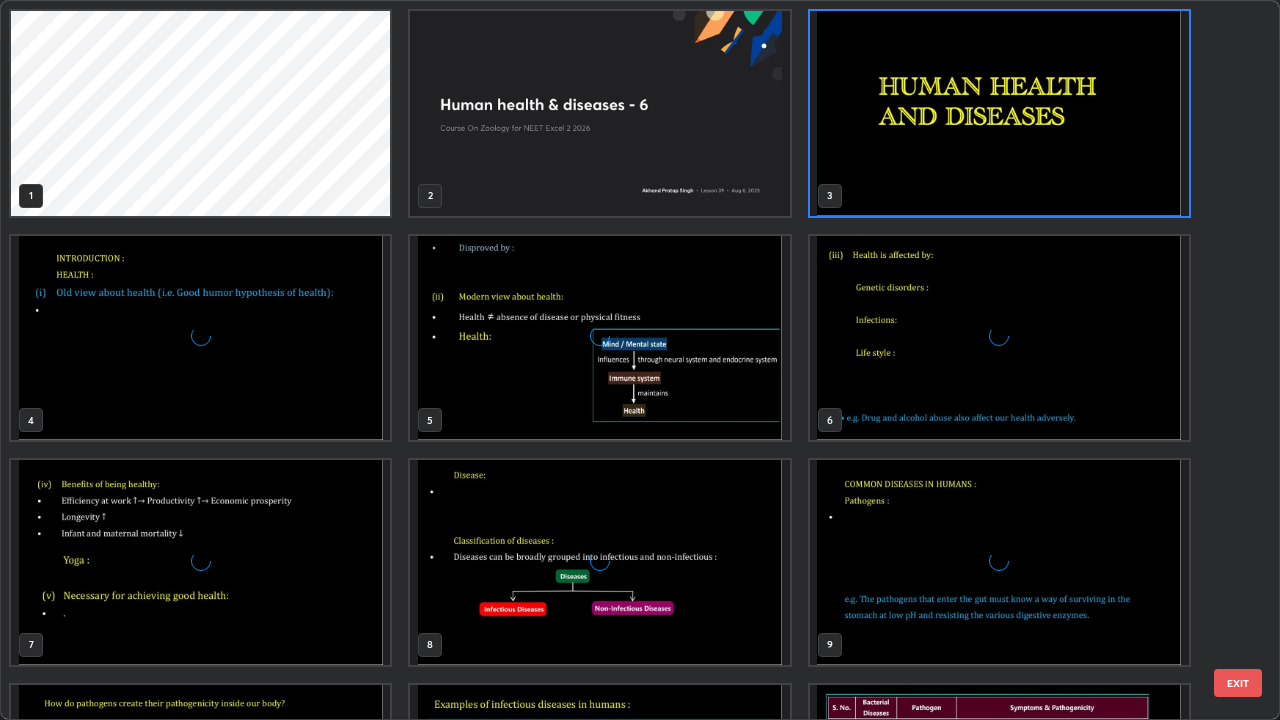 scroll, scrollTop: 7, scrollLeft: 11, axis: both 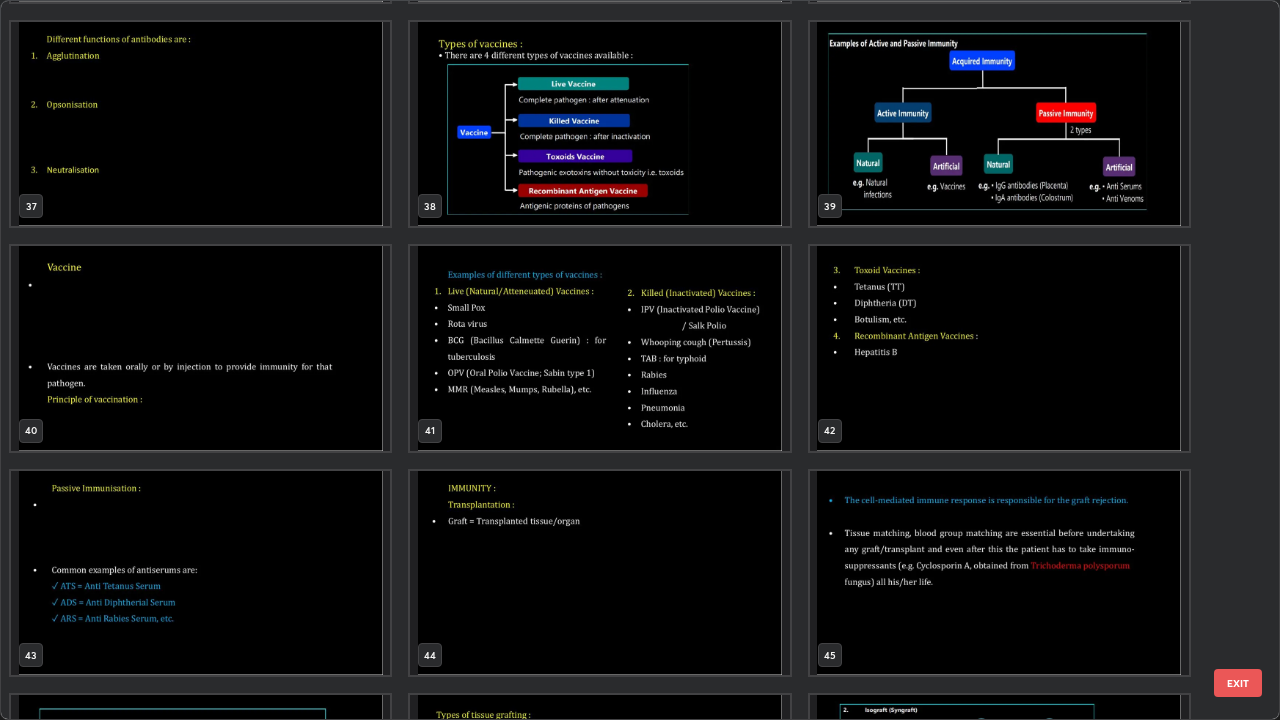 click at bounding box center (599, 348) 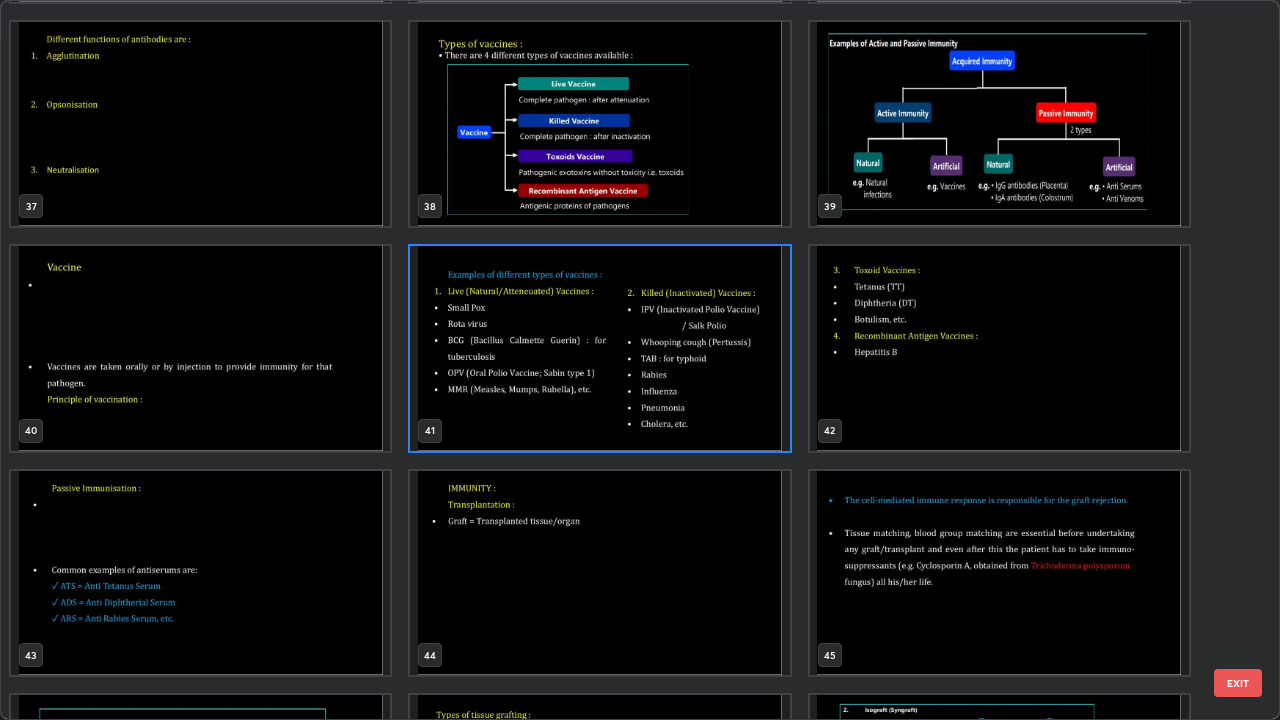 click at bounding box center [599, 348] 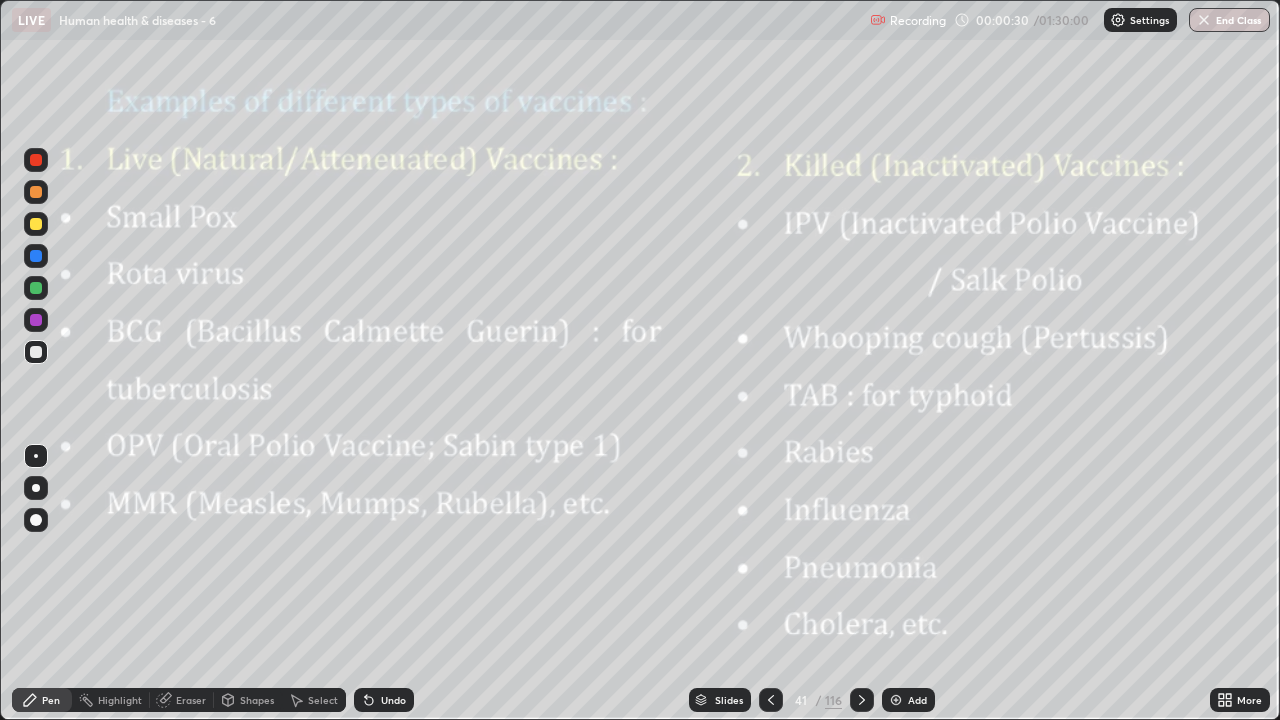 click at bounding box center (599, 348) 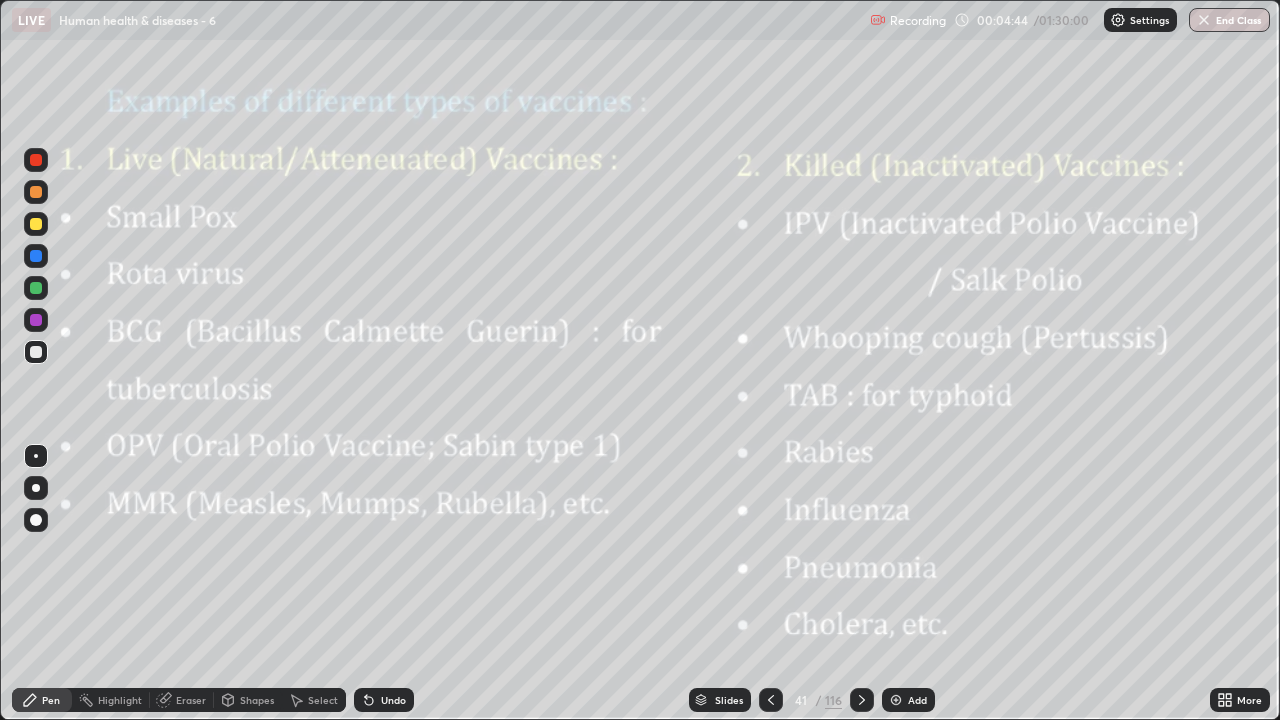click 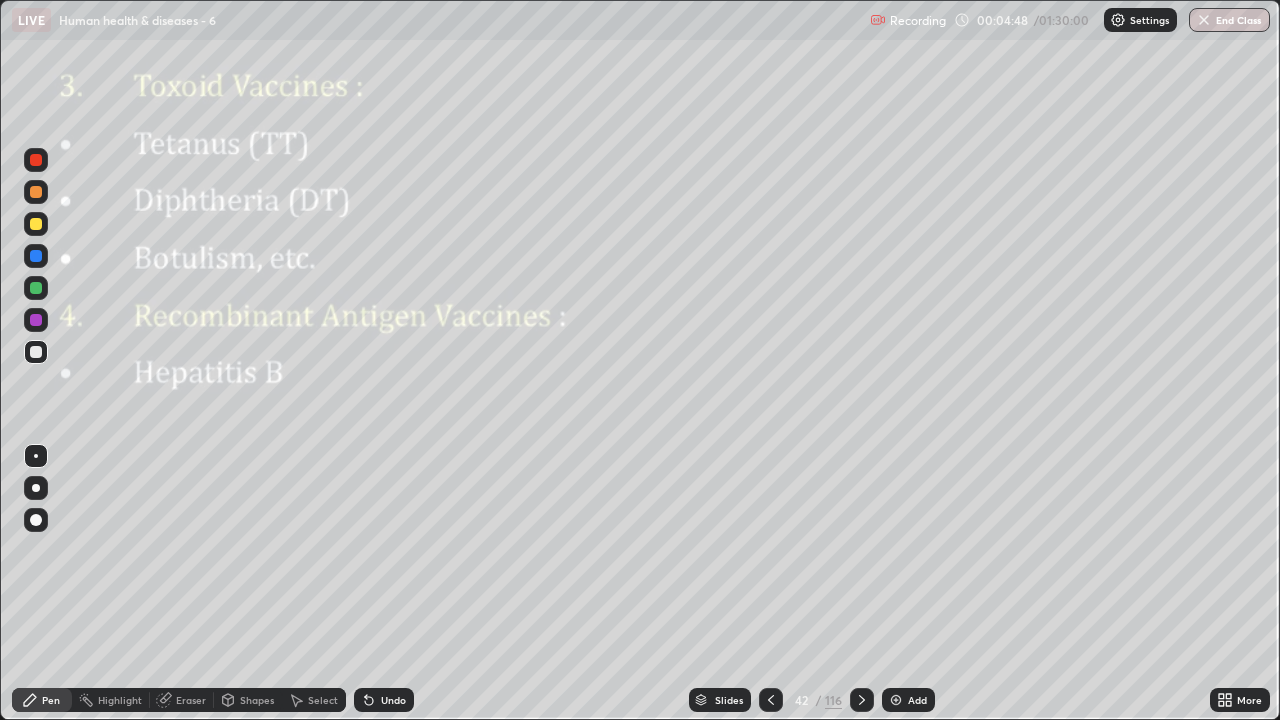 click at bounding box center [36, 320] 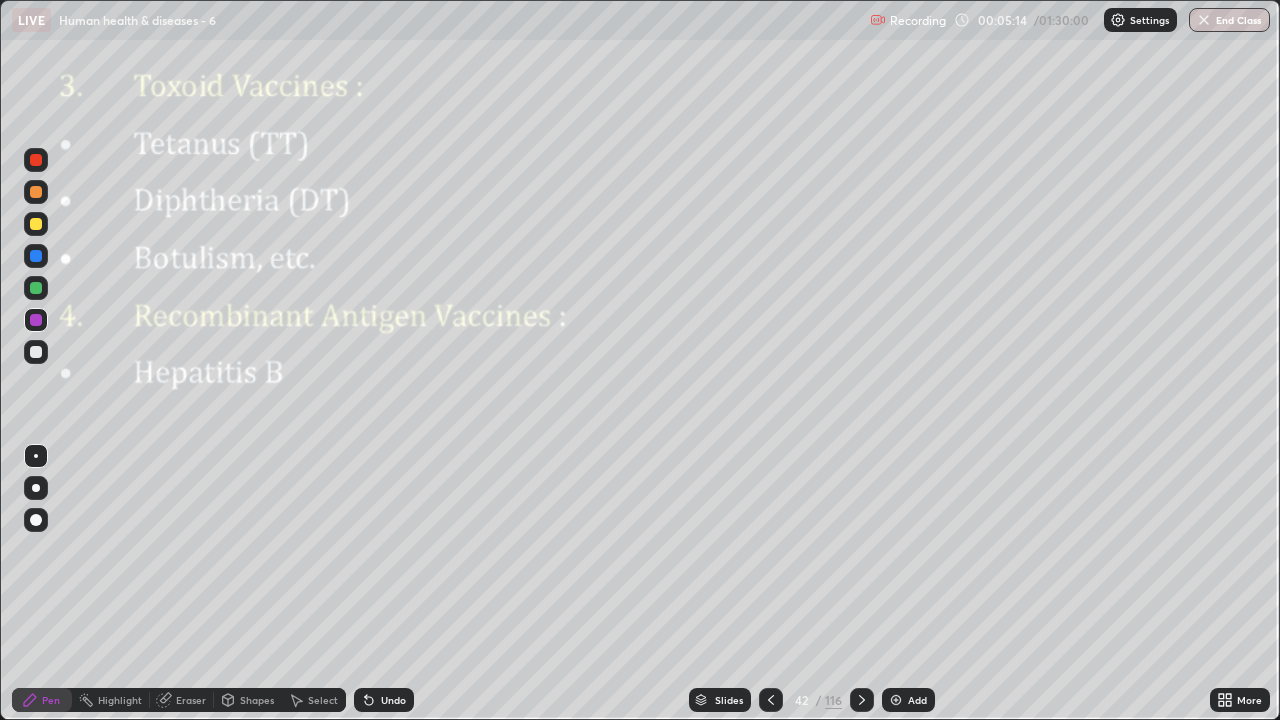 click on "Undo" at bounding box center [393, 700] 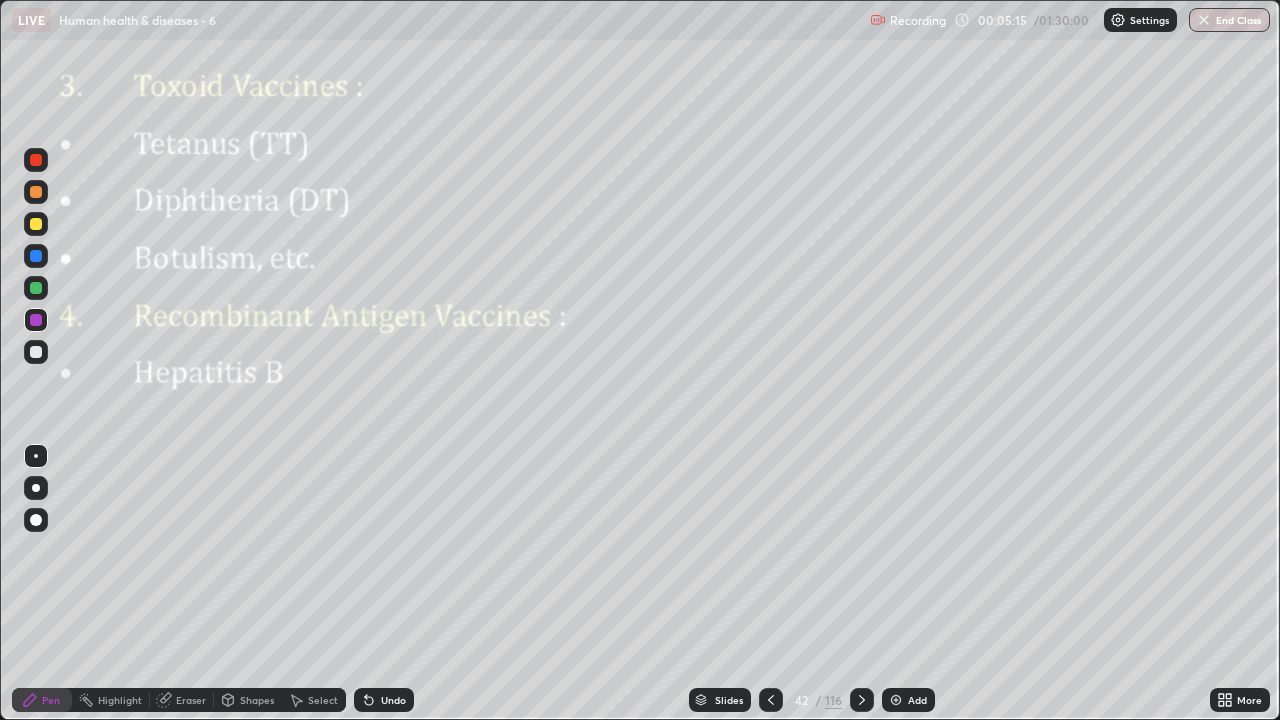 click on "Undo" at bounding box center [384, 700] 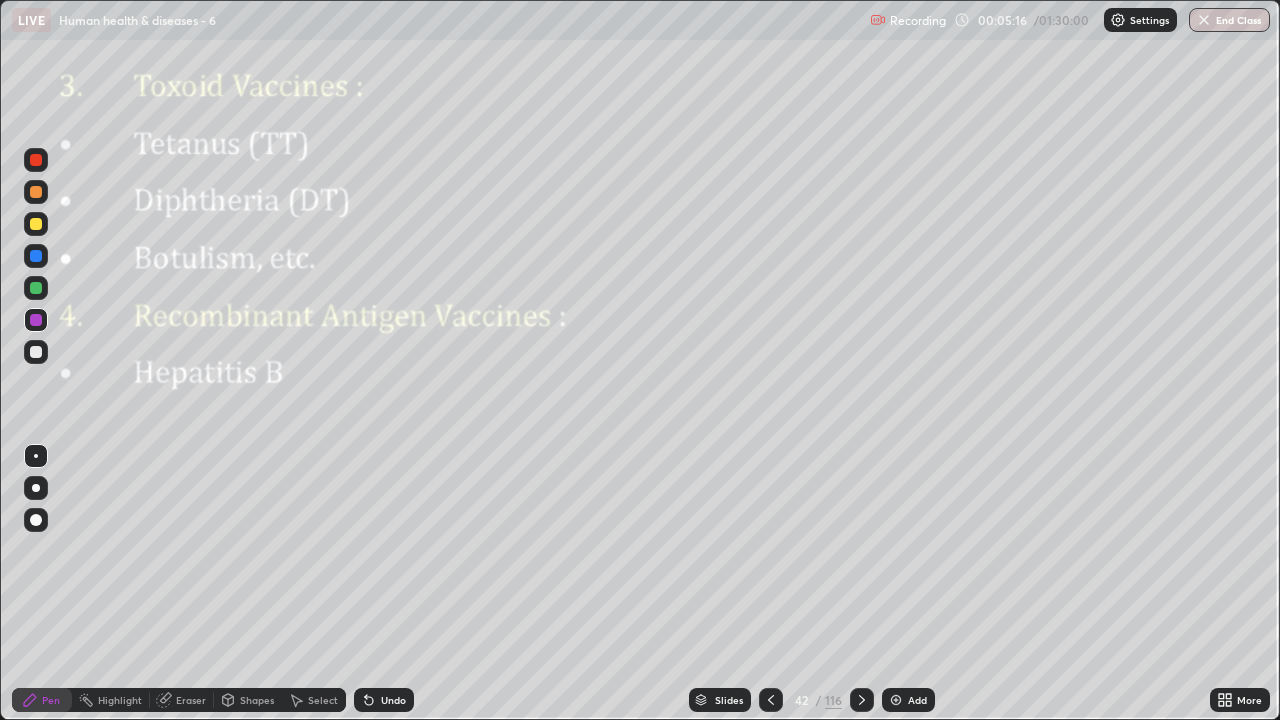 click on "Undo" at bounding box center (393, 700) 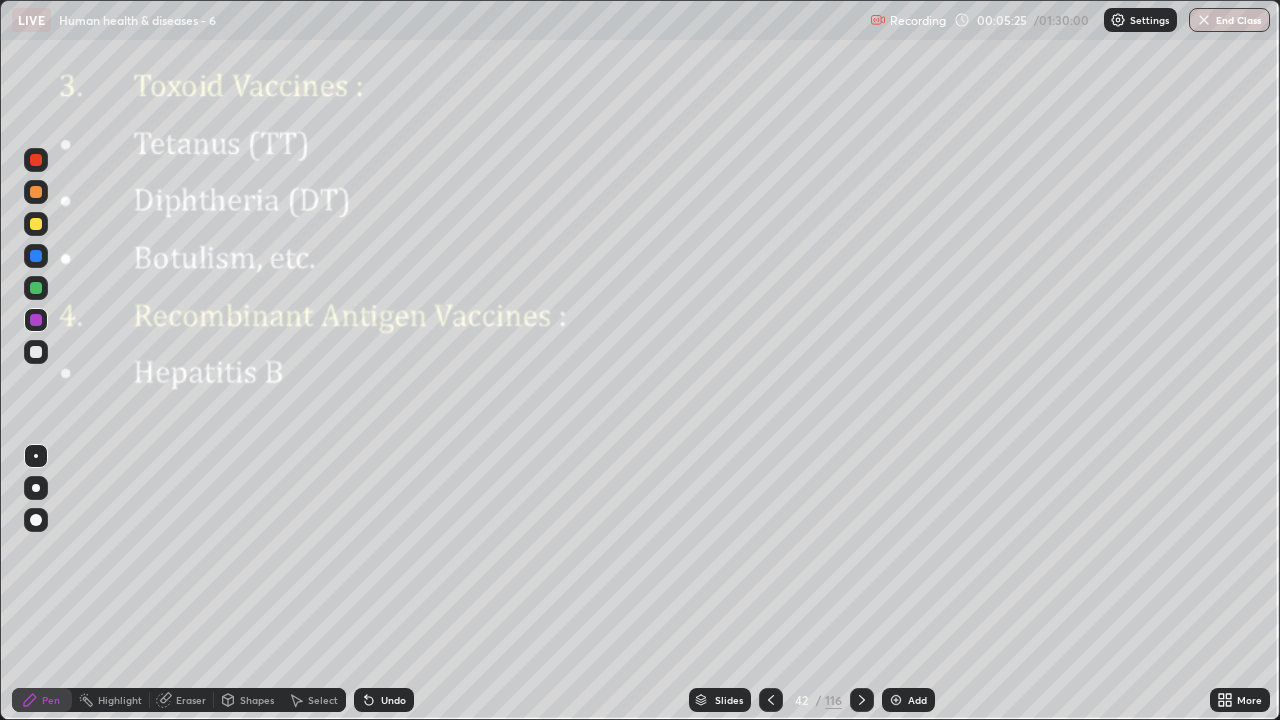 click at bounding box center (36, 256) 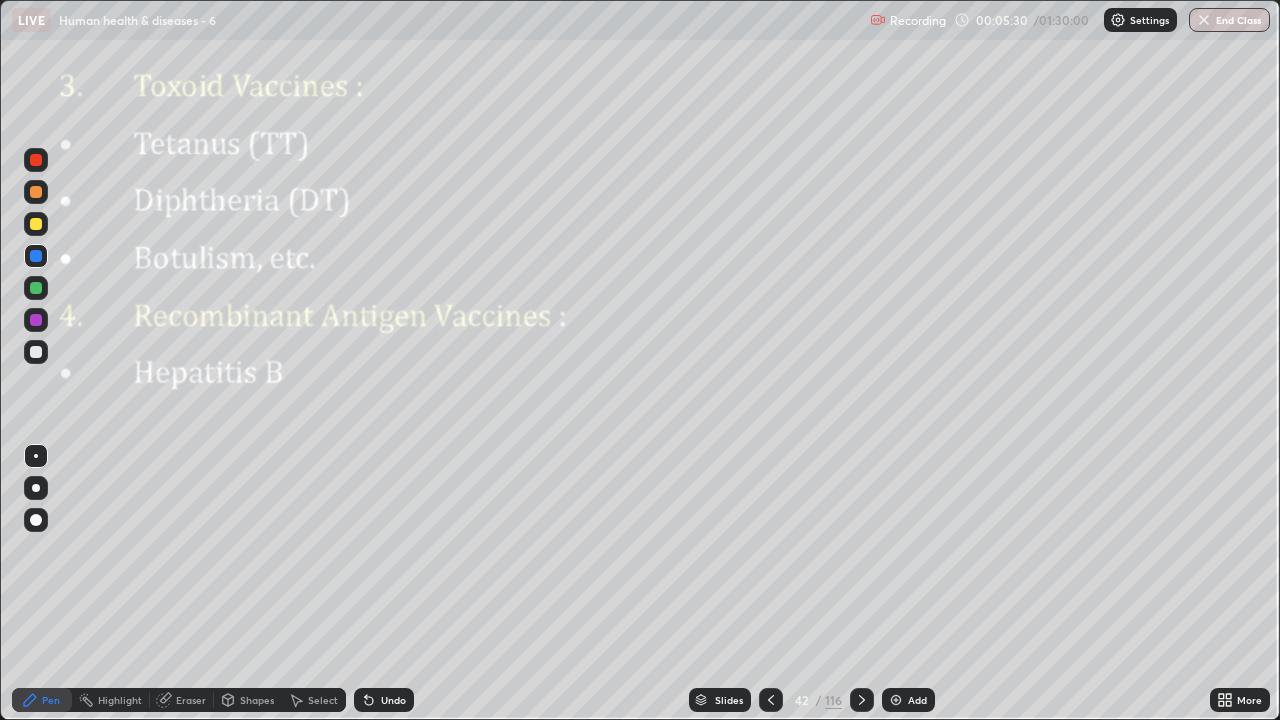 click on "Undo" at bounding box center (384, 700) 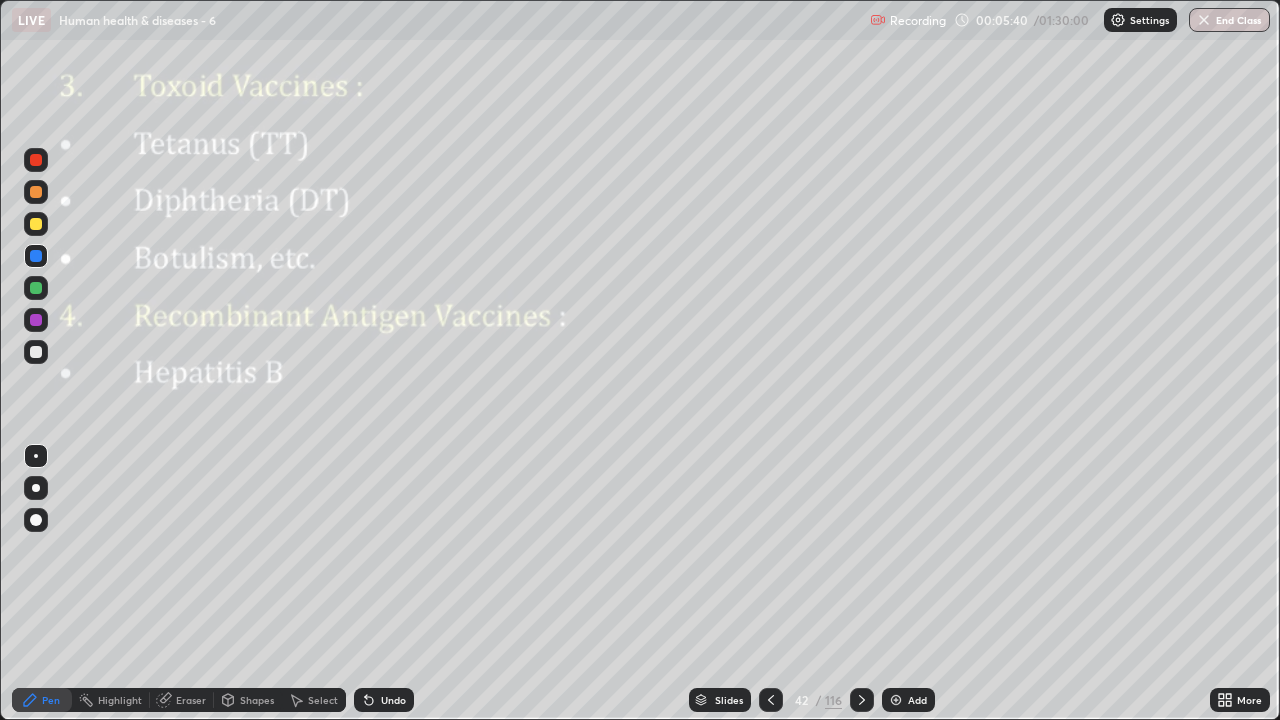 click on "Undo" at bounding box center [384, 700] 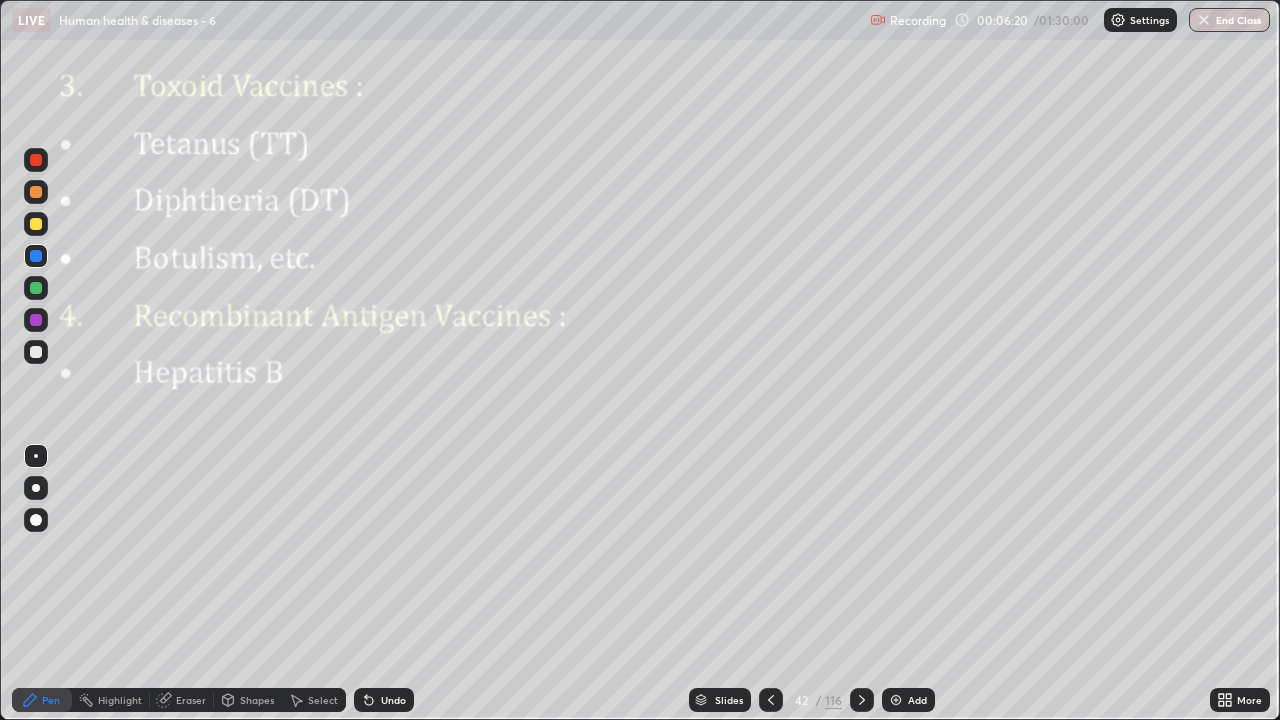 click at bounding box center [36, 224] 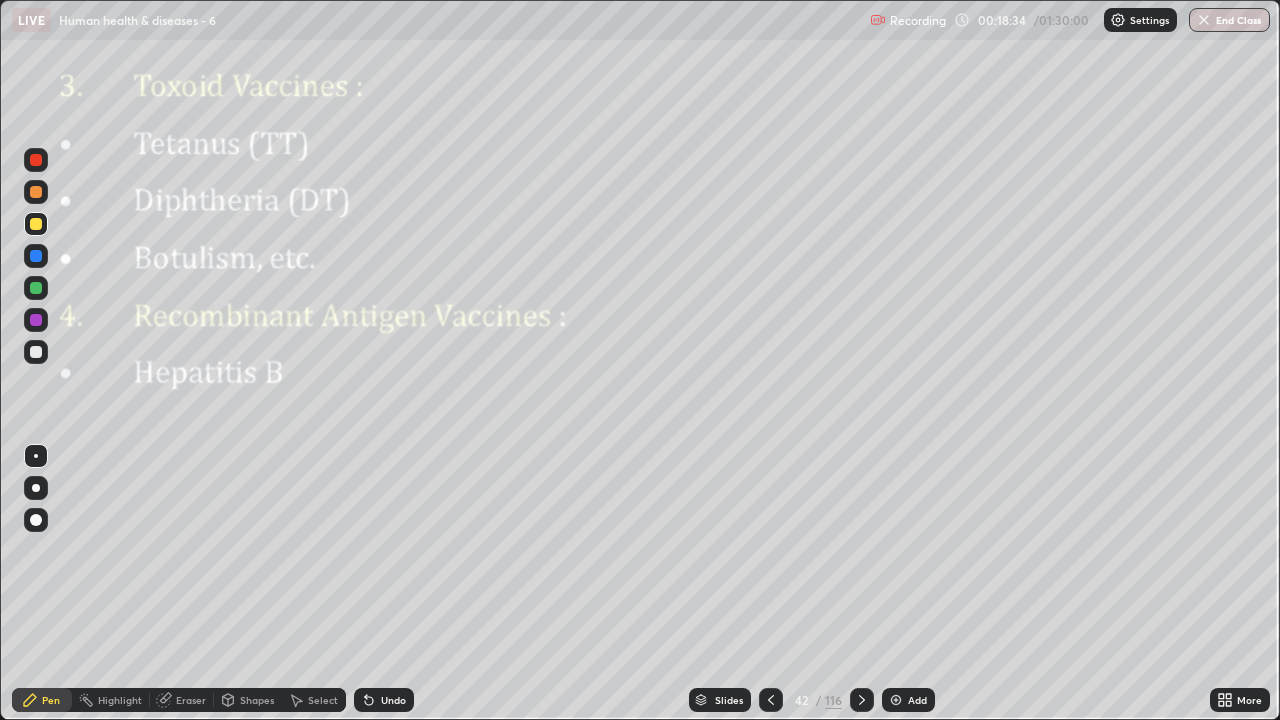 click 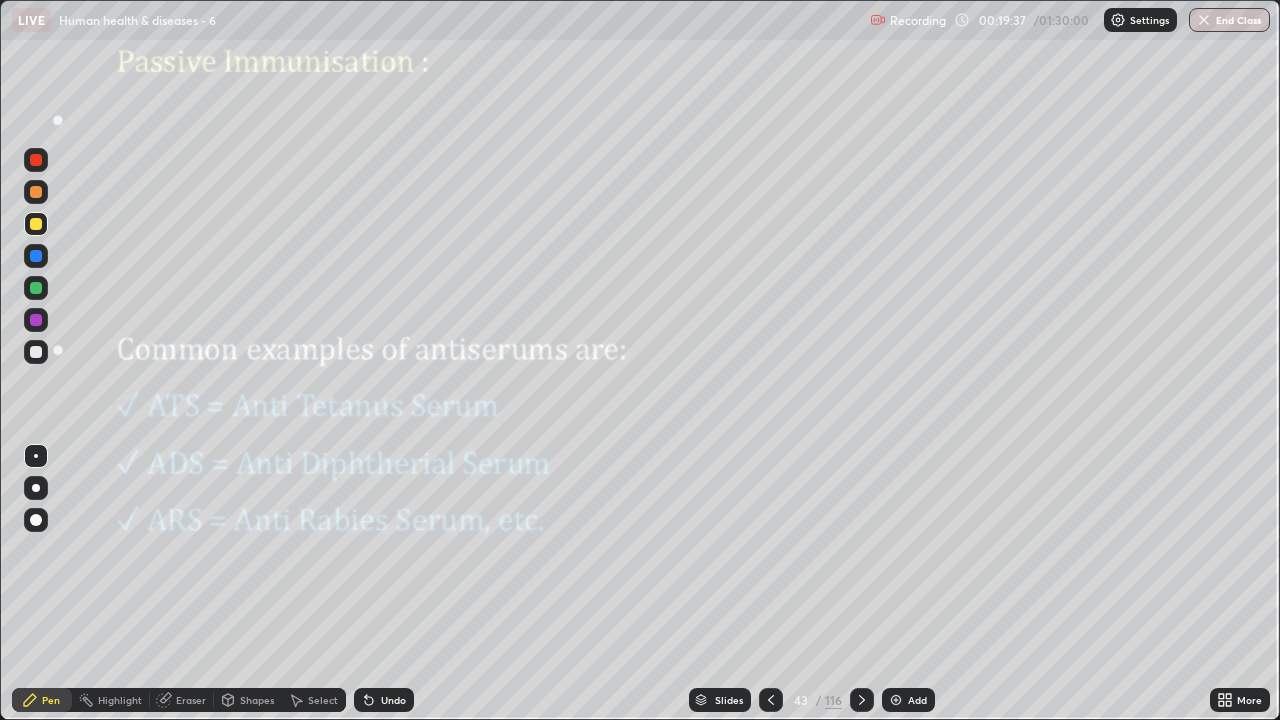 click at bounding box center (36, 352) 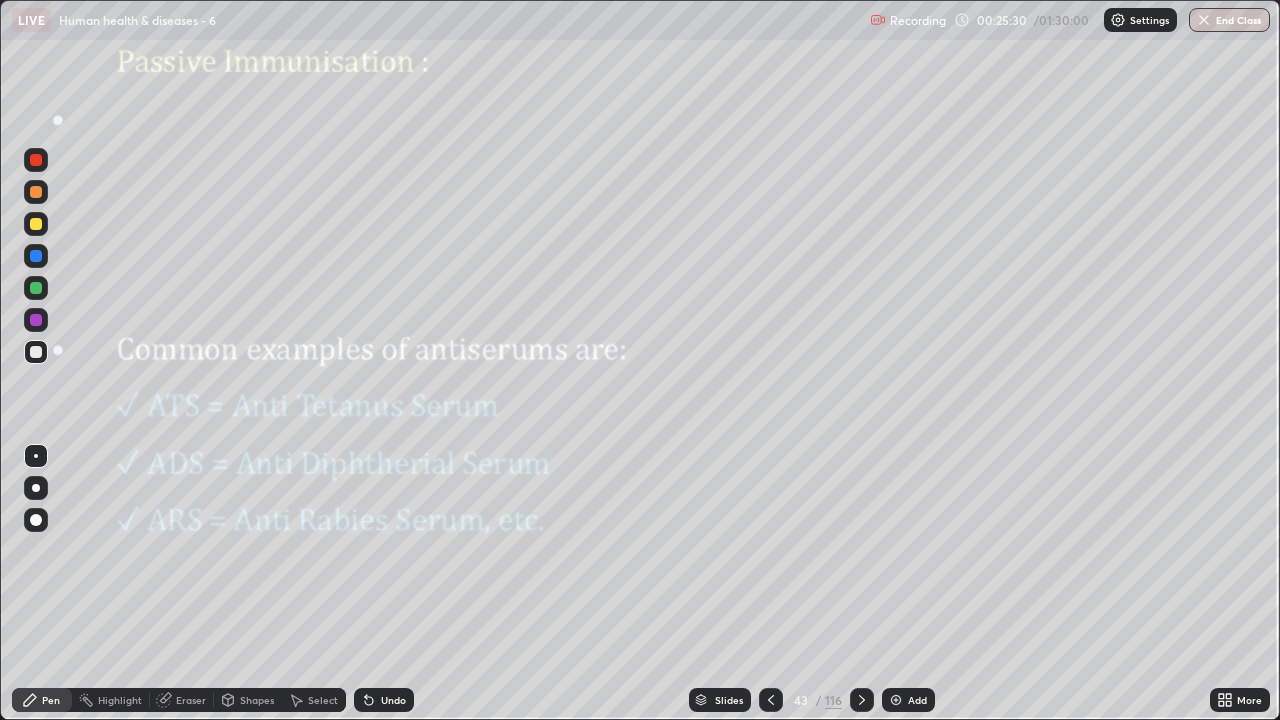 click on "Undo" at bounding box center [393, 700] 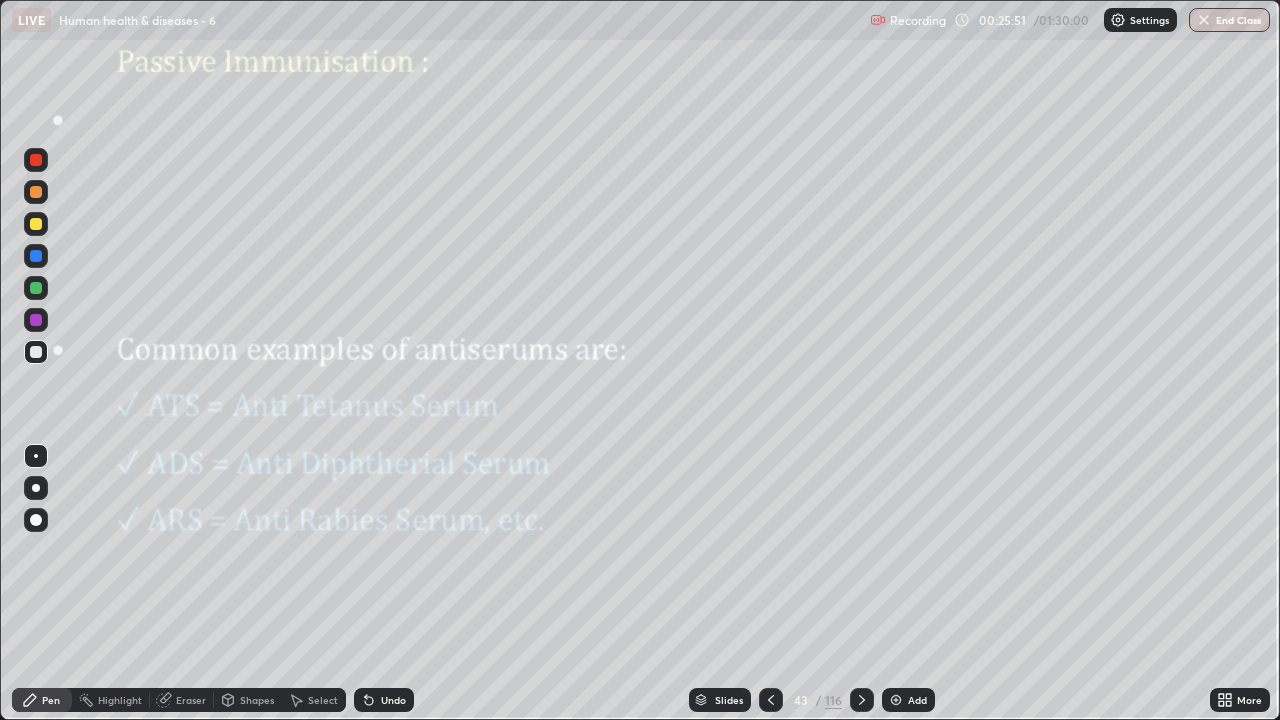 click at bounding box center [36, 320] 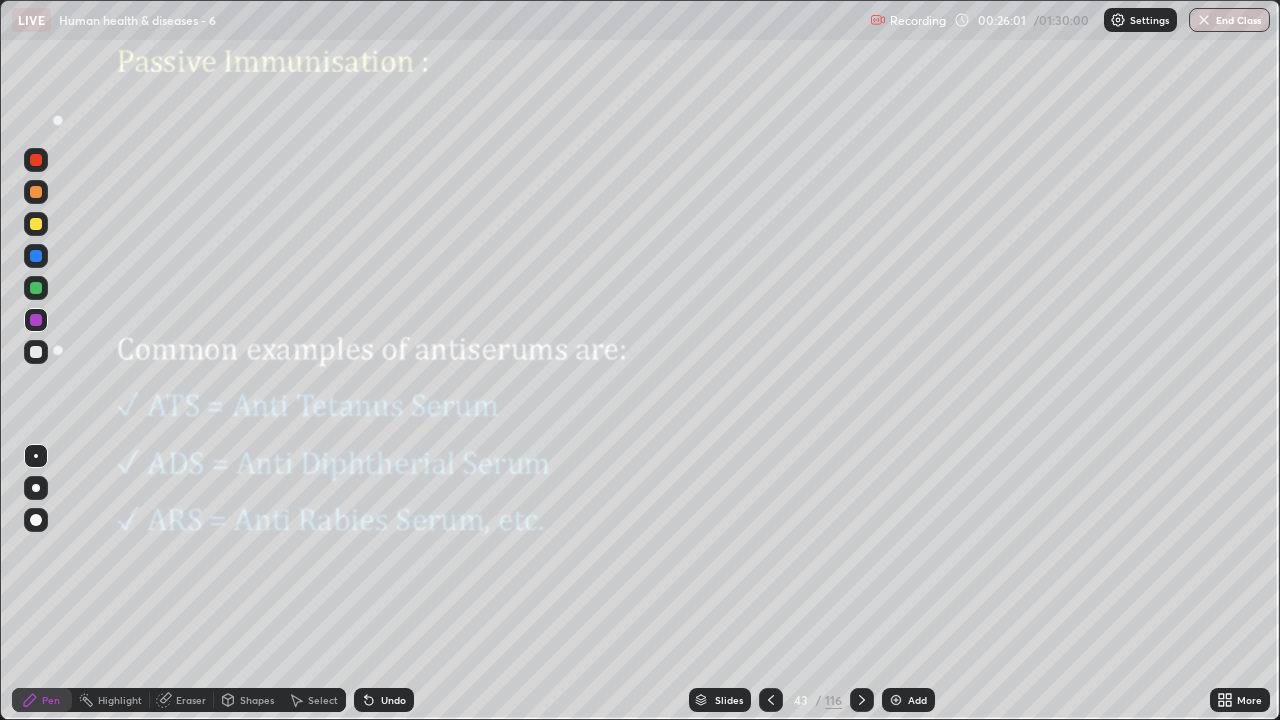 click 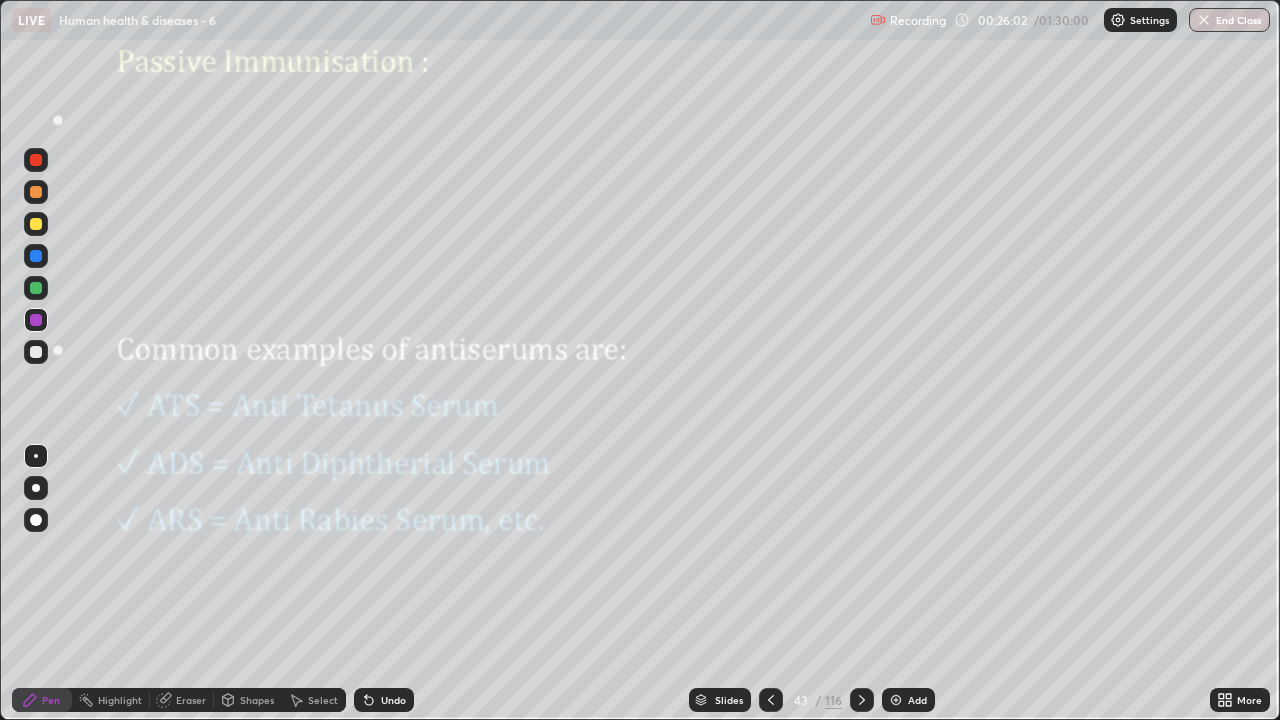 click 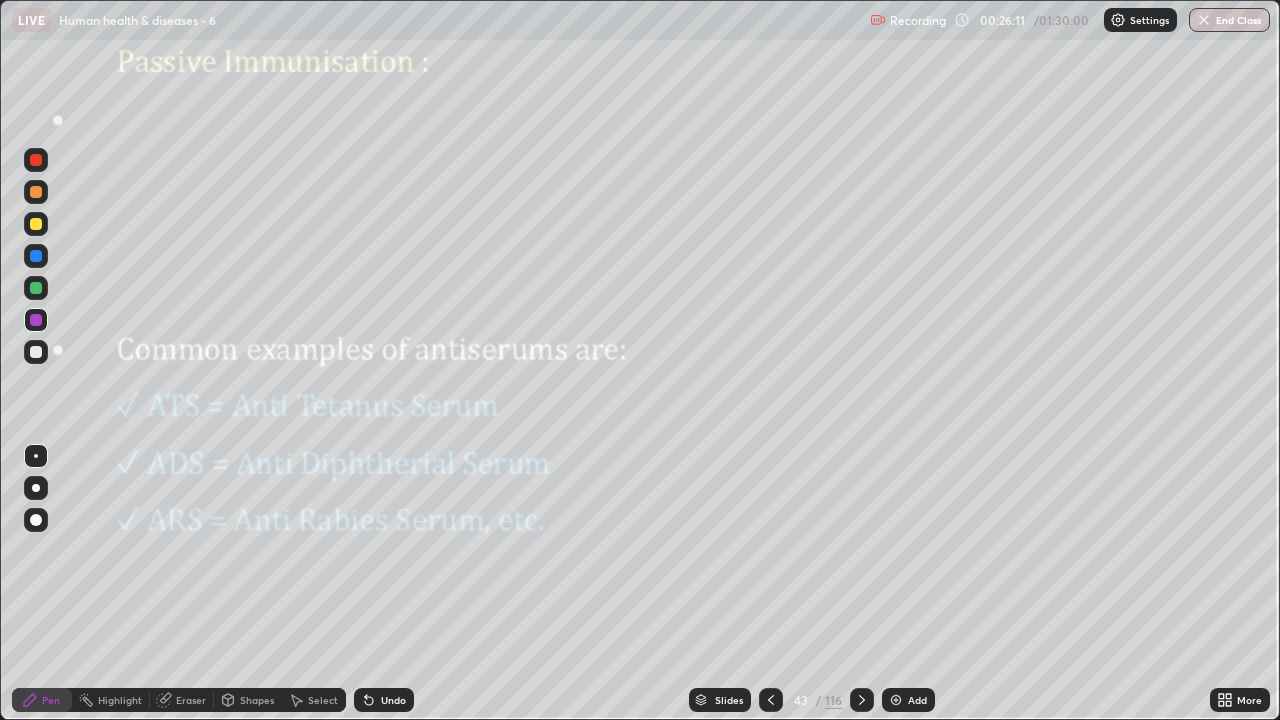 click at bounding box center [36, 288] 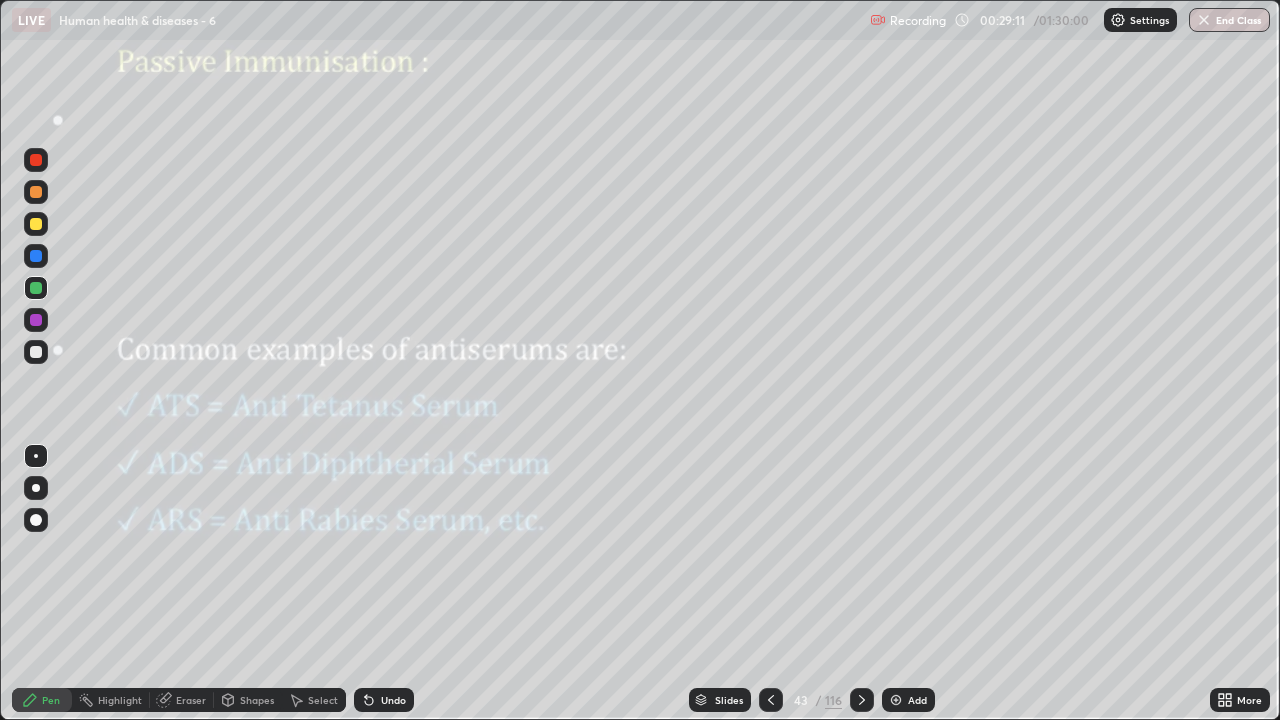 click at bounding box center [862, 700] 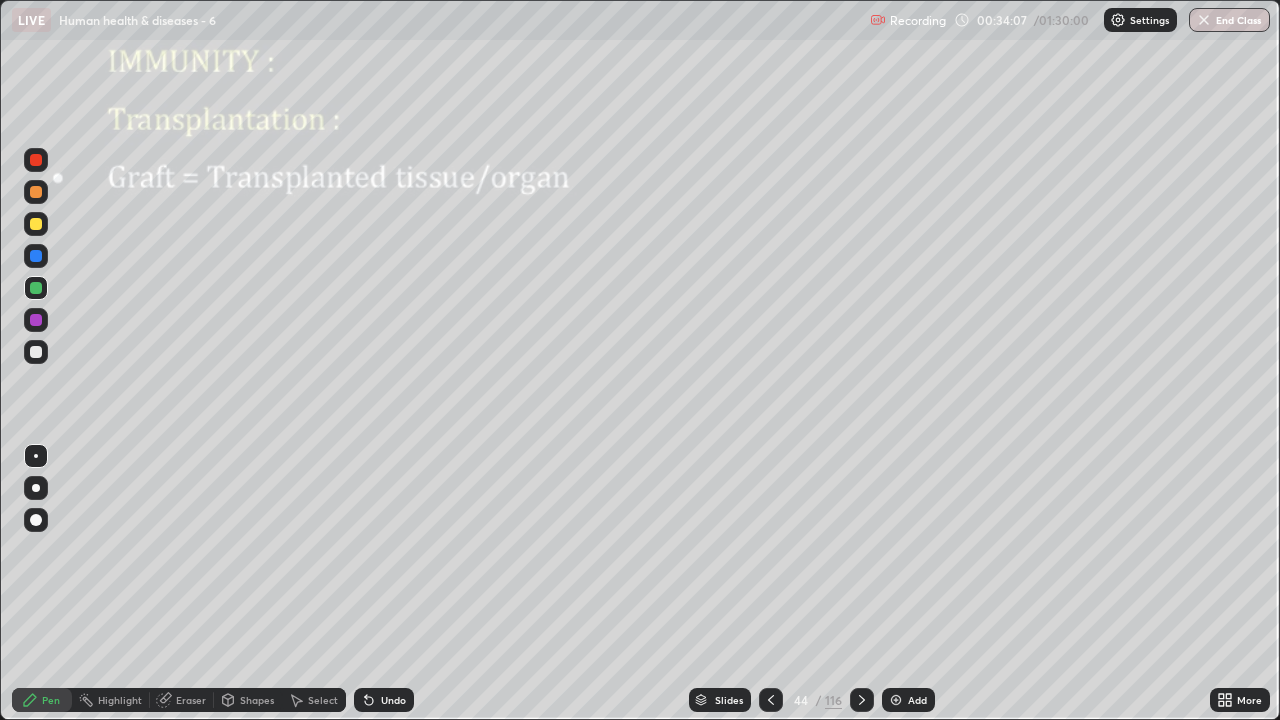 click 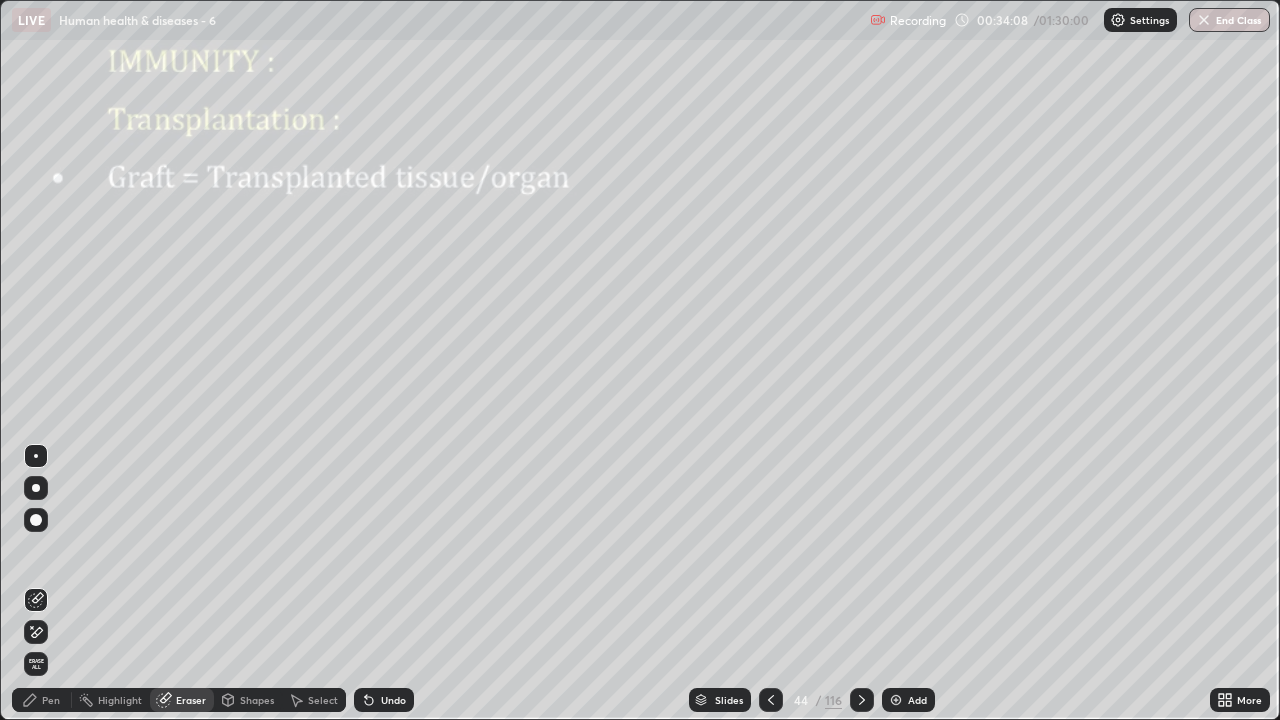 click 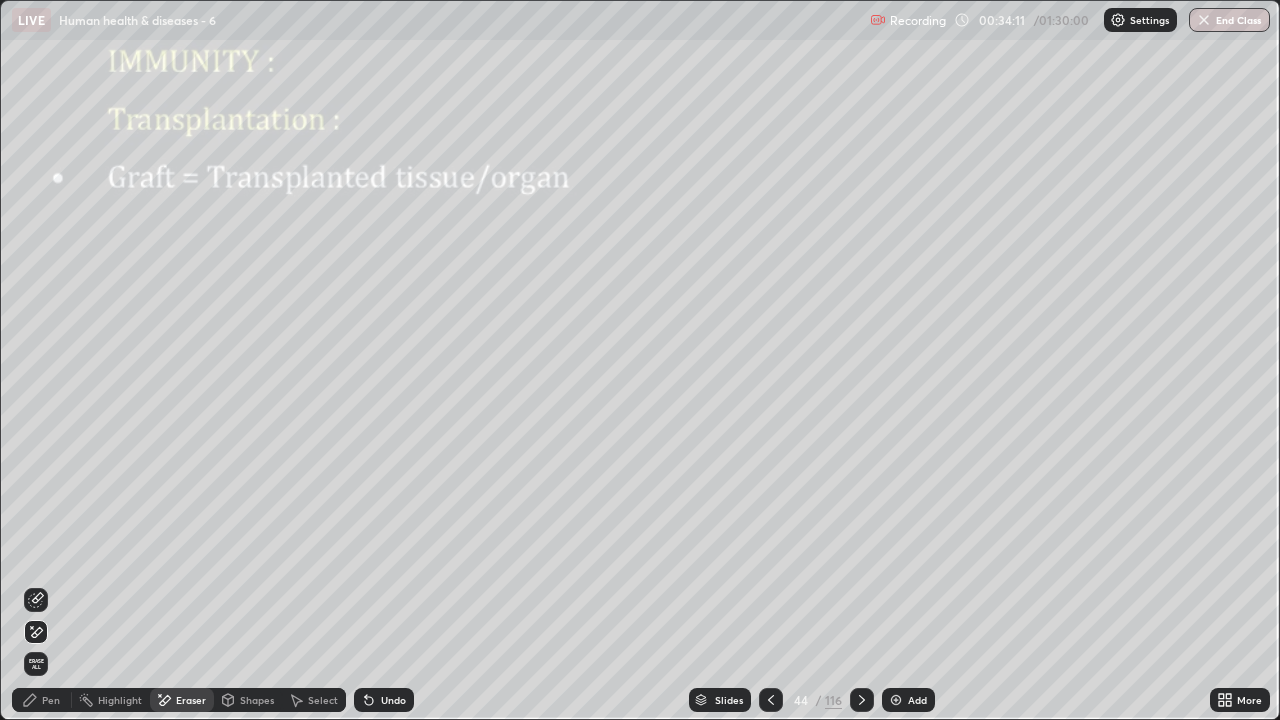 click on "Pen" at bounding box center [51, 700] 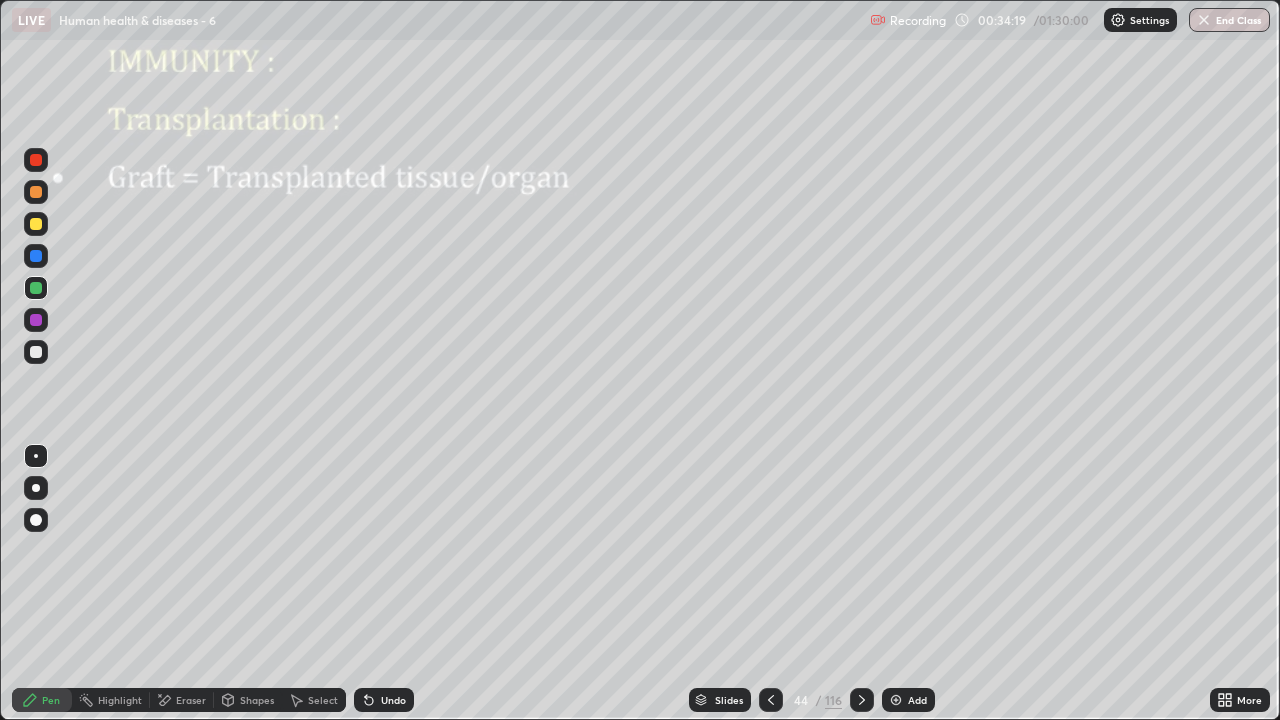 click at bounding box center (36, 352) 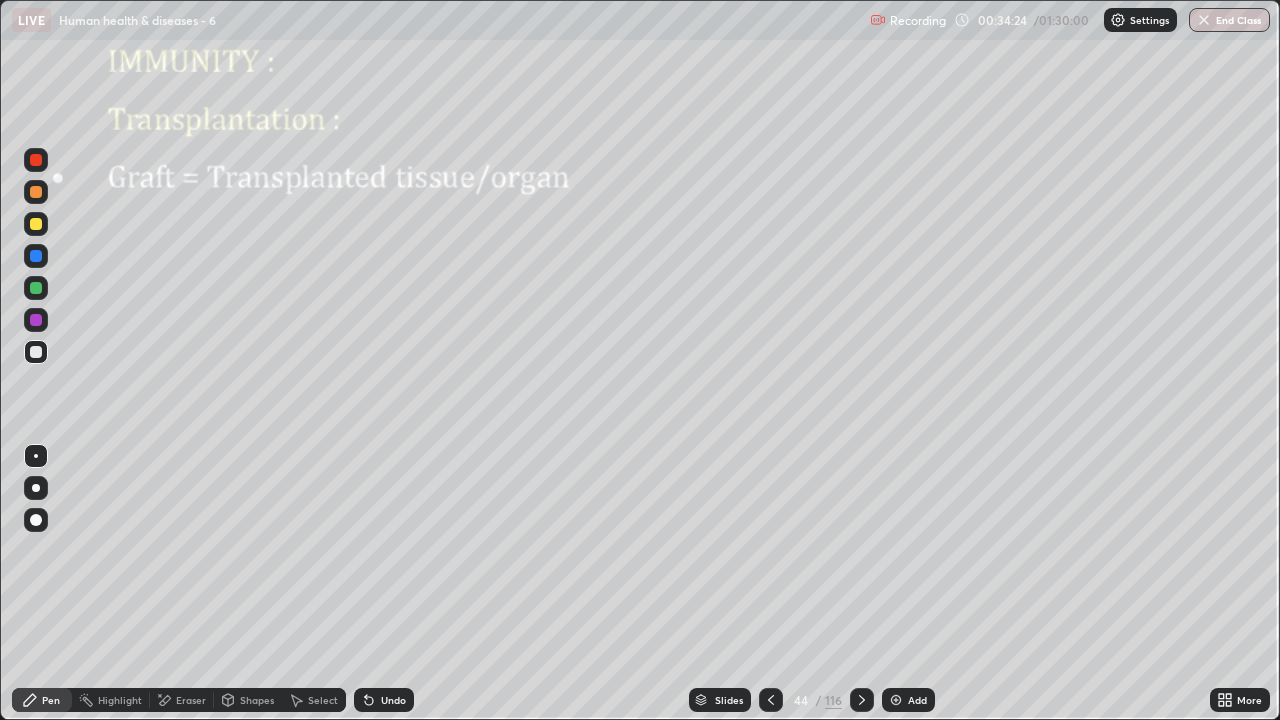 click 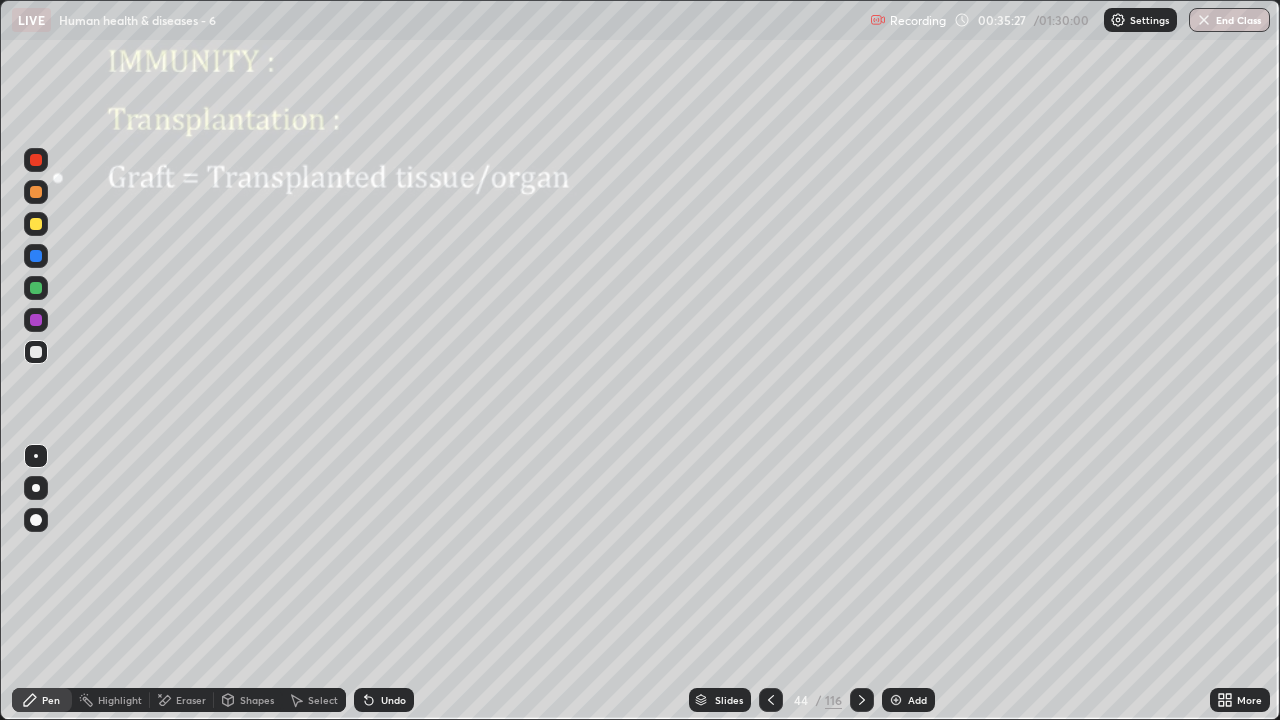 click at bounding box center (36, 352) 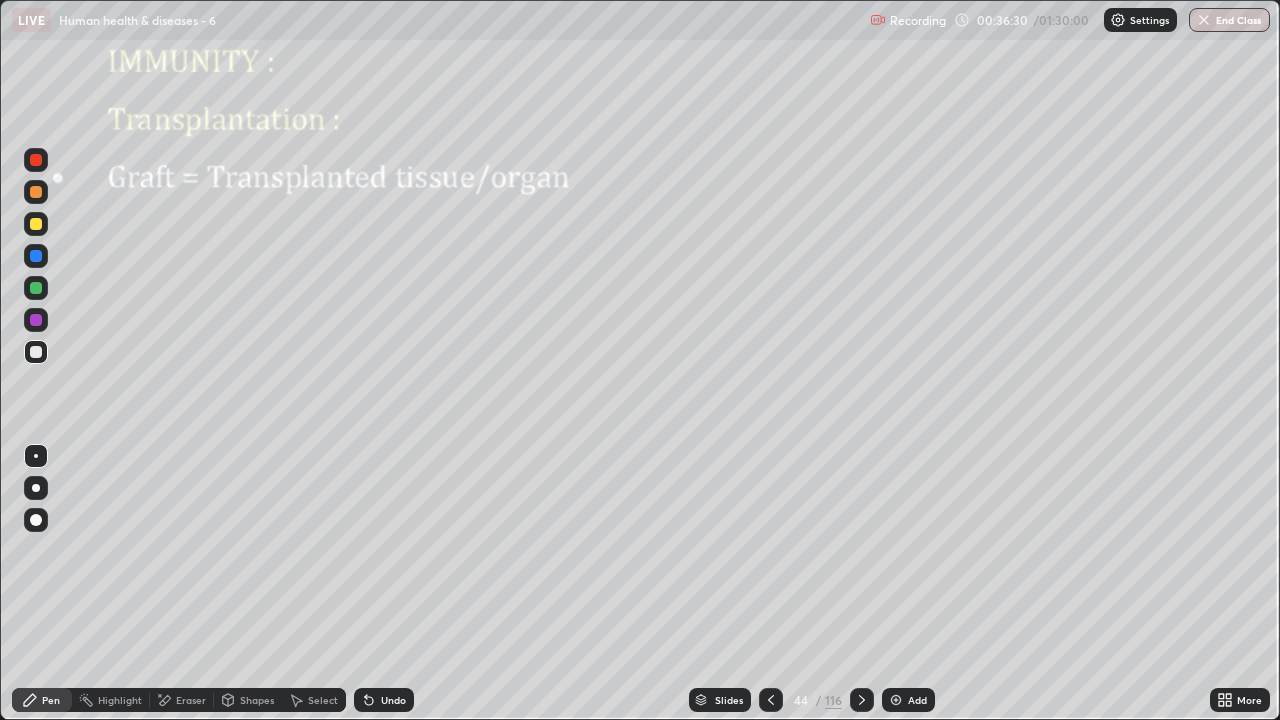 click at bounding box center (36, 288) 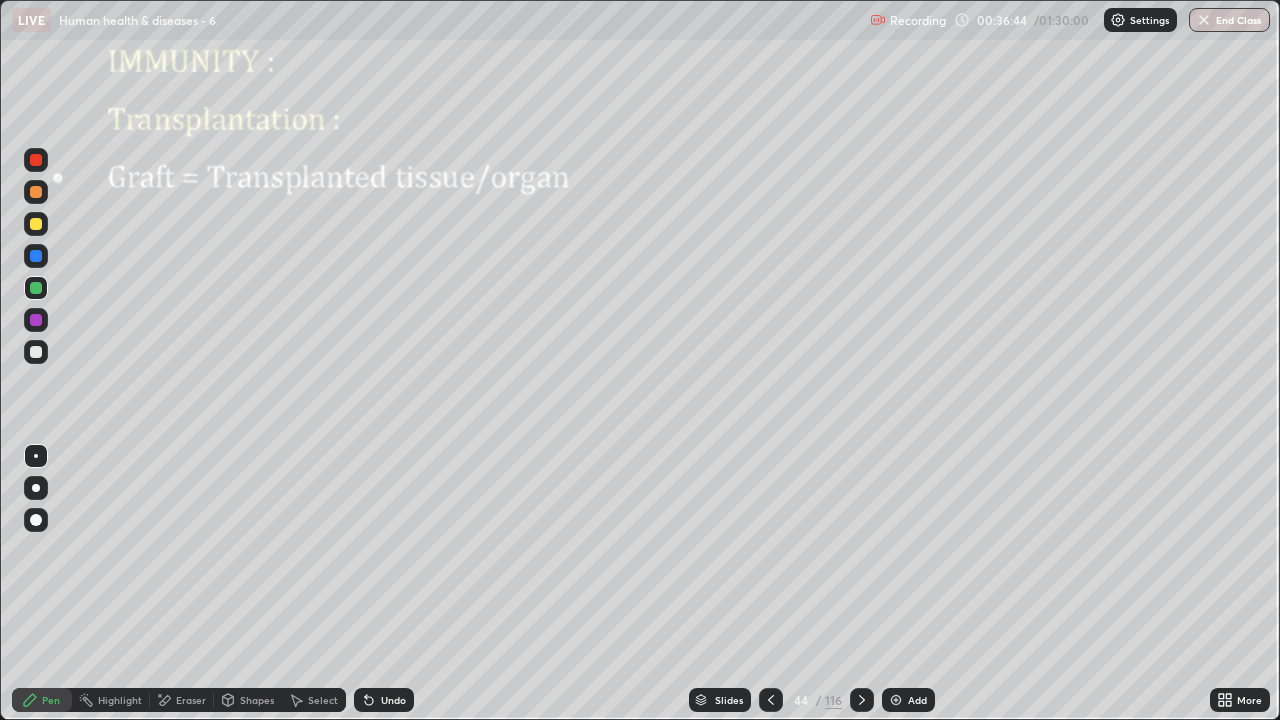 click at bounding box center (36, 320) 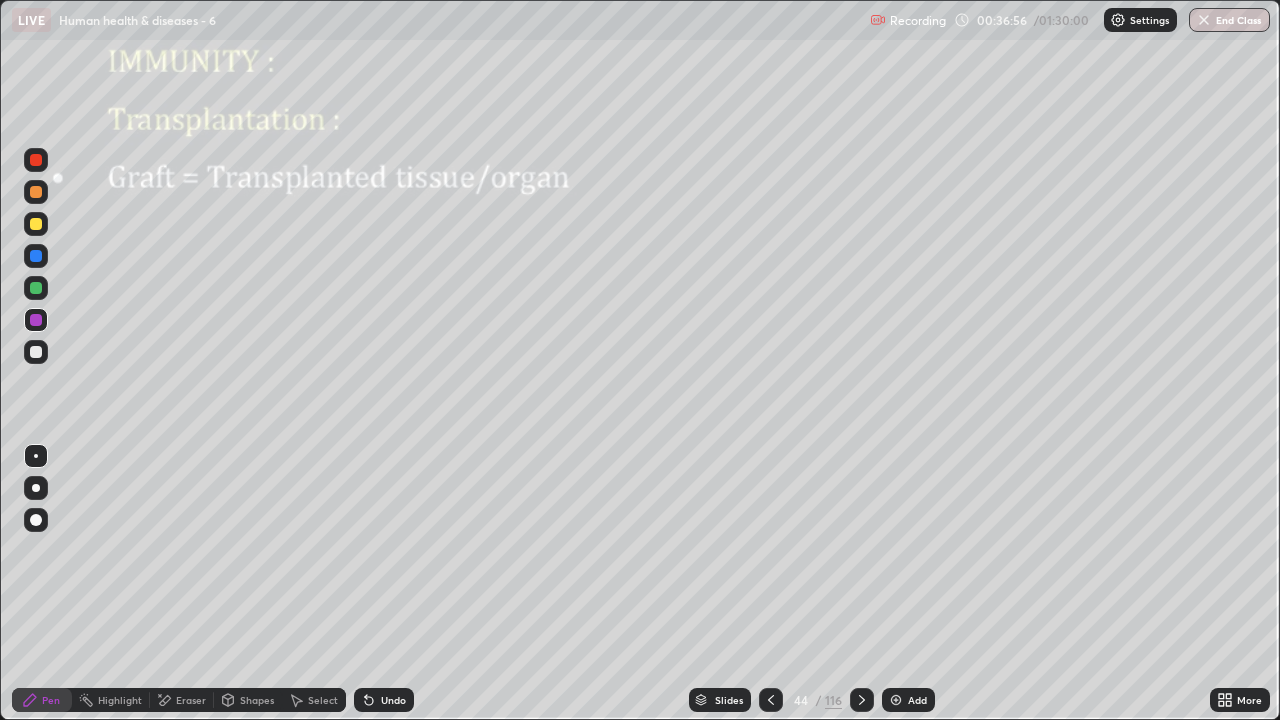 click on "Undo" at bounding box center [393, 700] 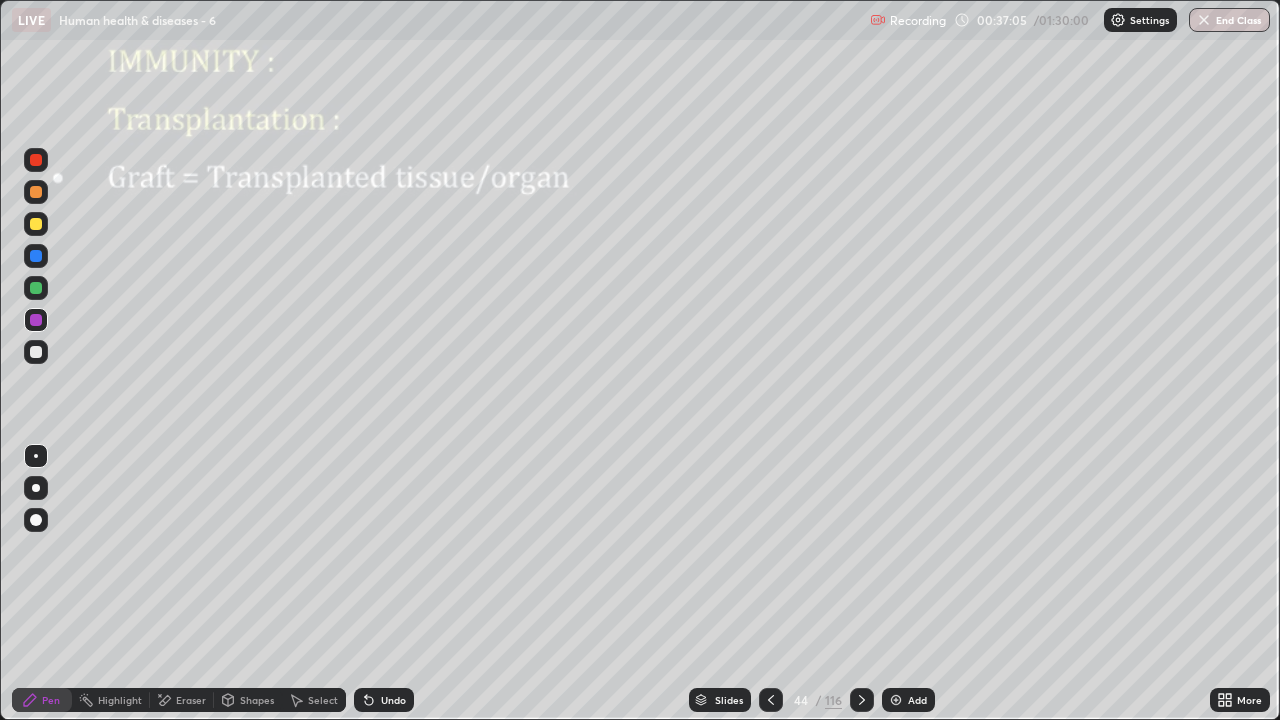 click on "Undo" at bounding box center (393, 700) 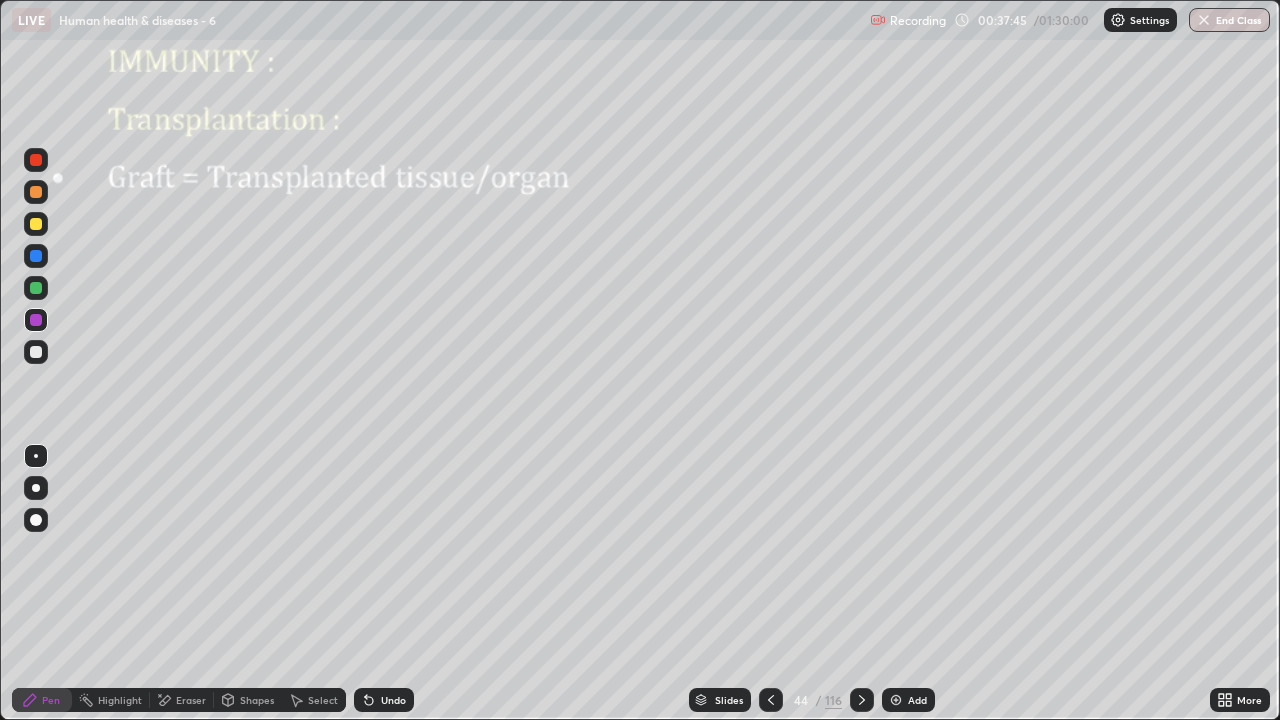 click 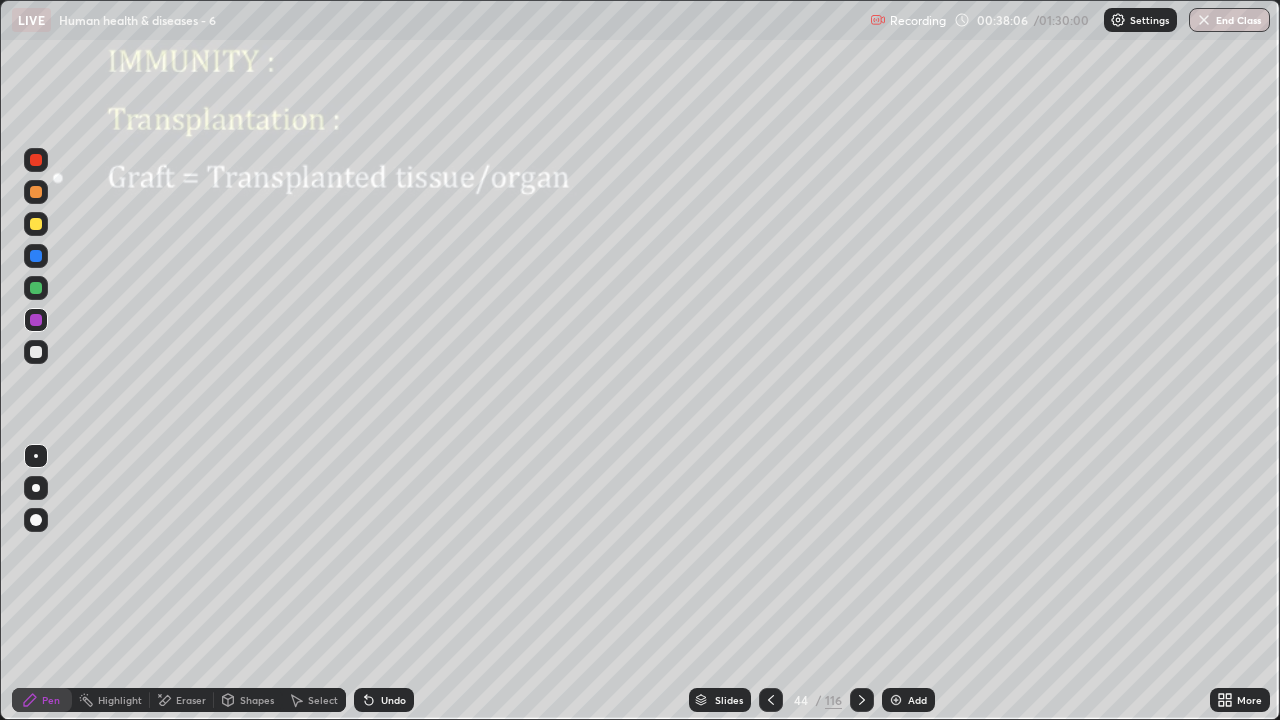 click on "Undo" at bounding box center (393, 700) 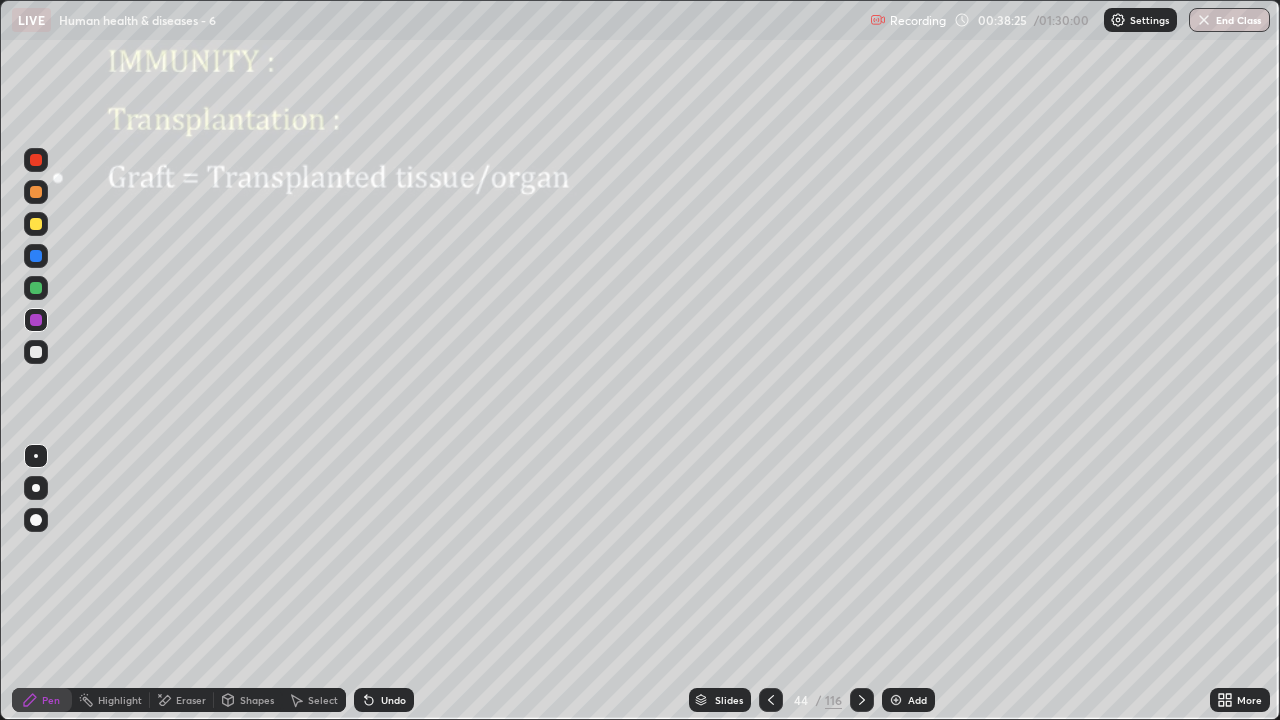 click at bounding box center [36, 352] 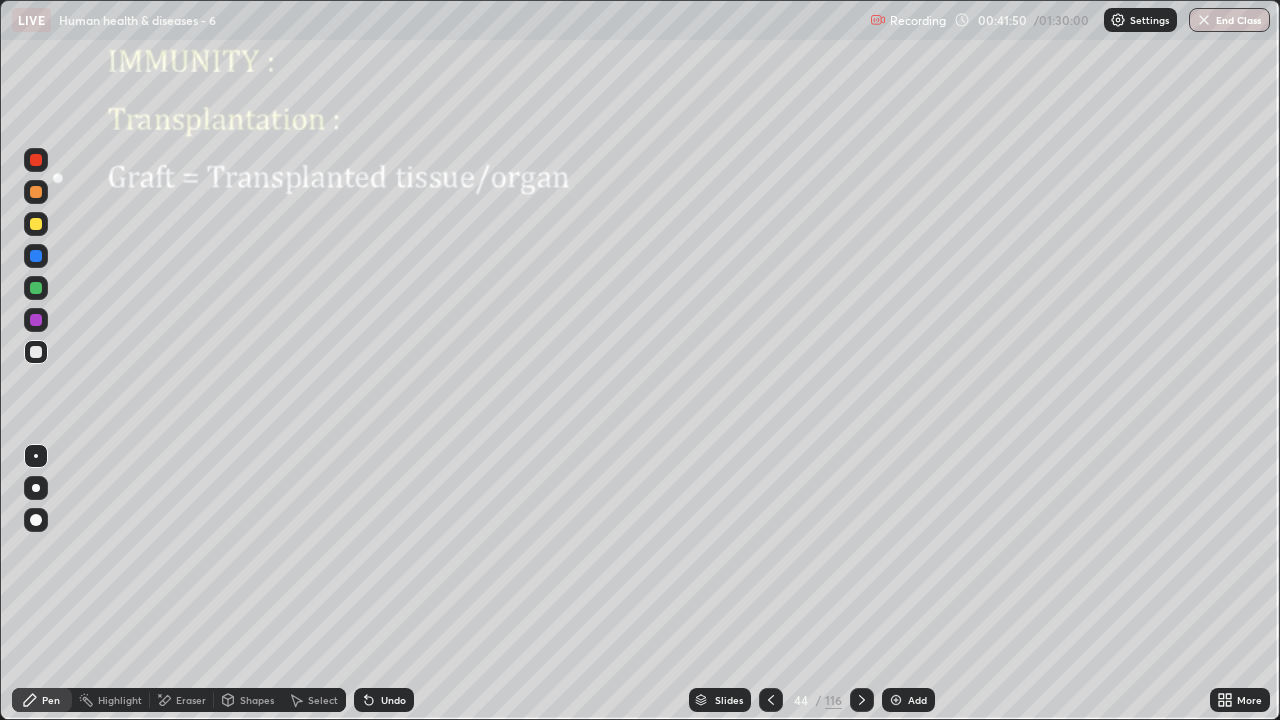 click on "Eraser" at bounding box center (182, 700) 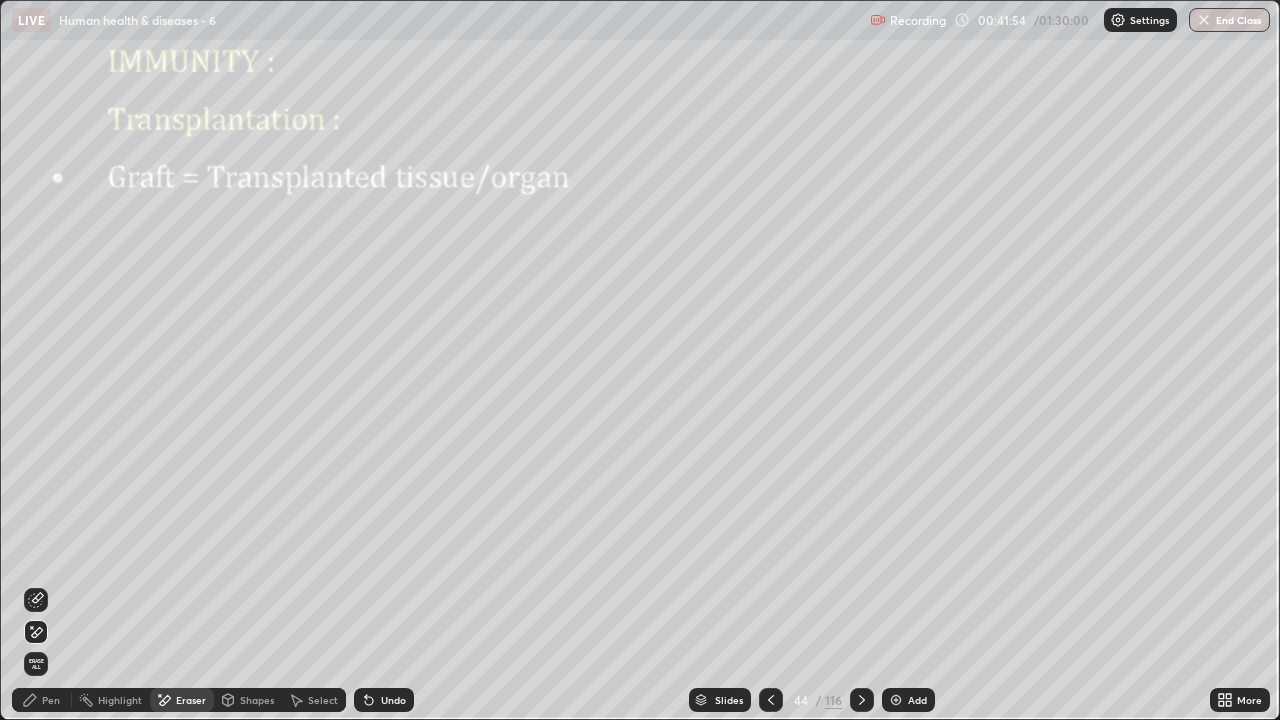 click on "Pen" at bounding box center [51, 700] 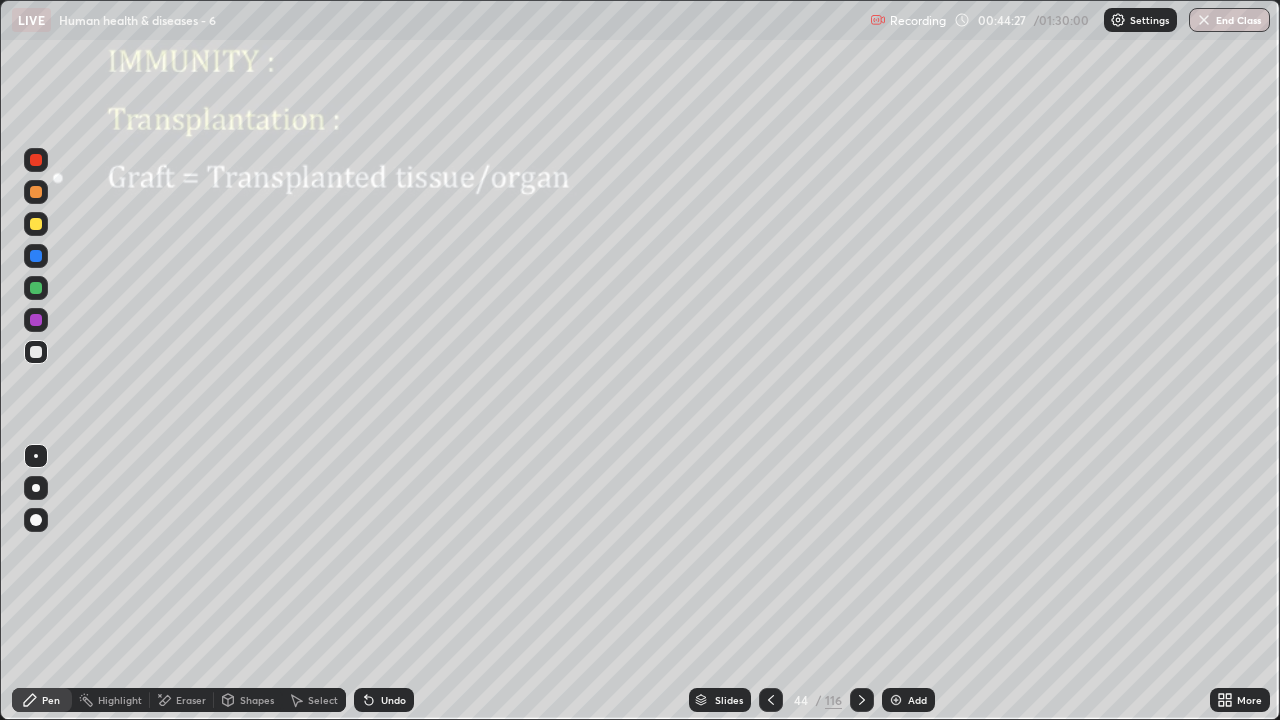 click 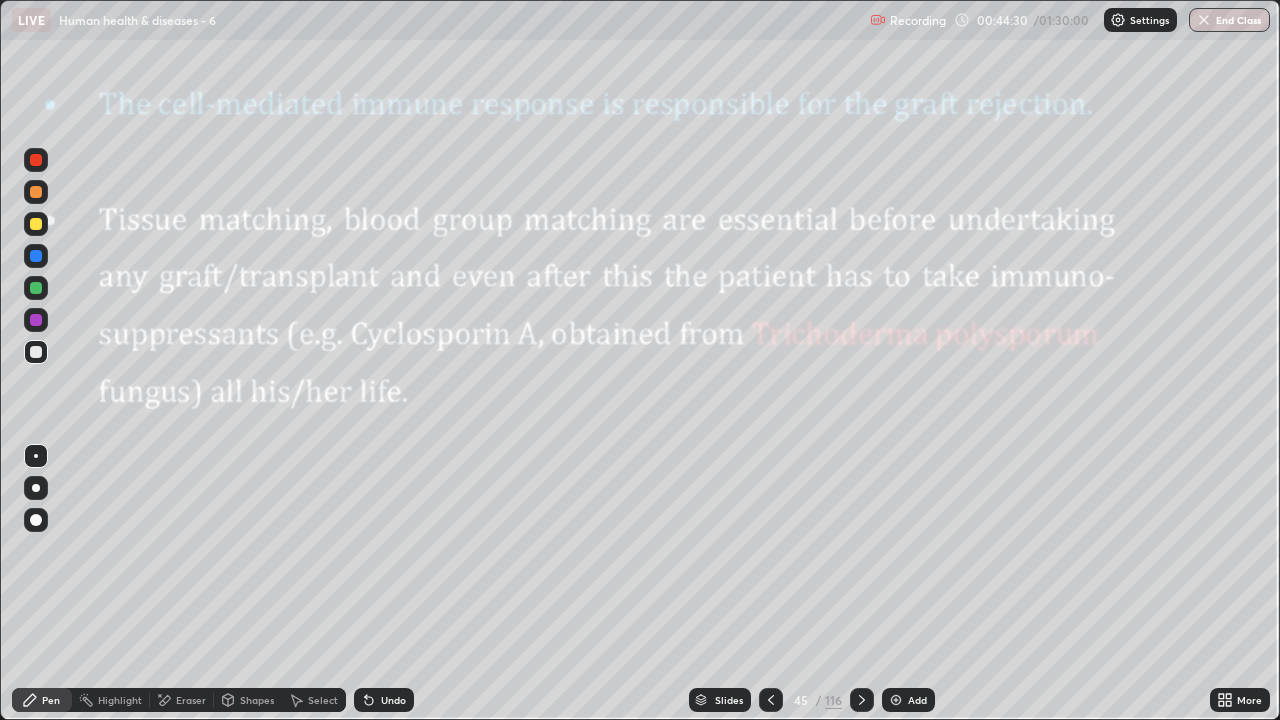 click at bounding box center (36, 160) 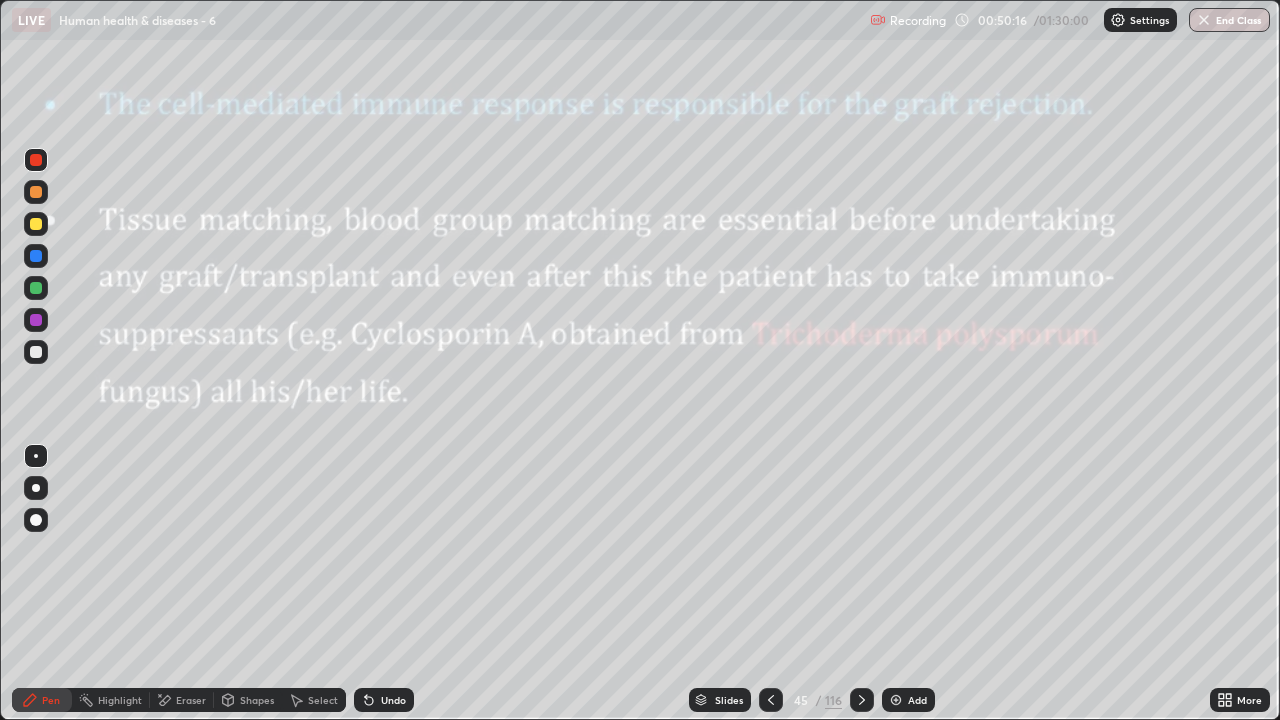 click 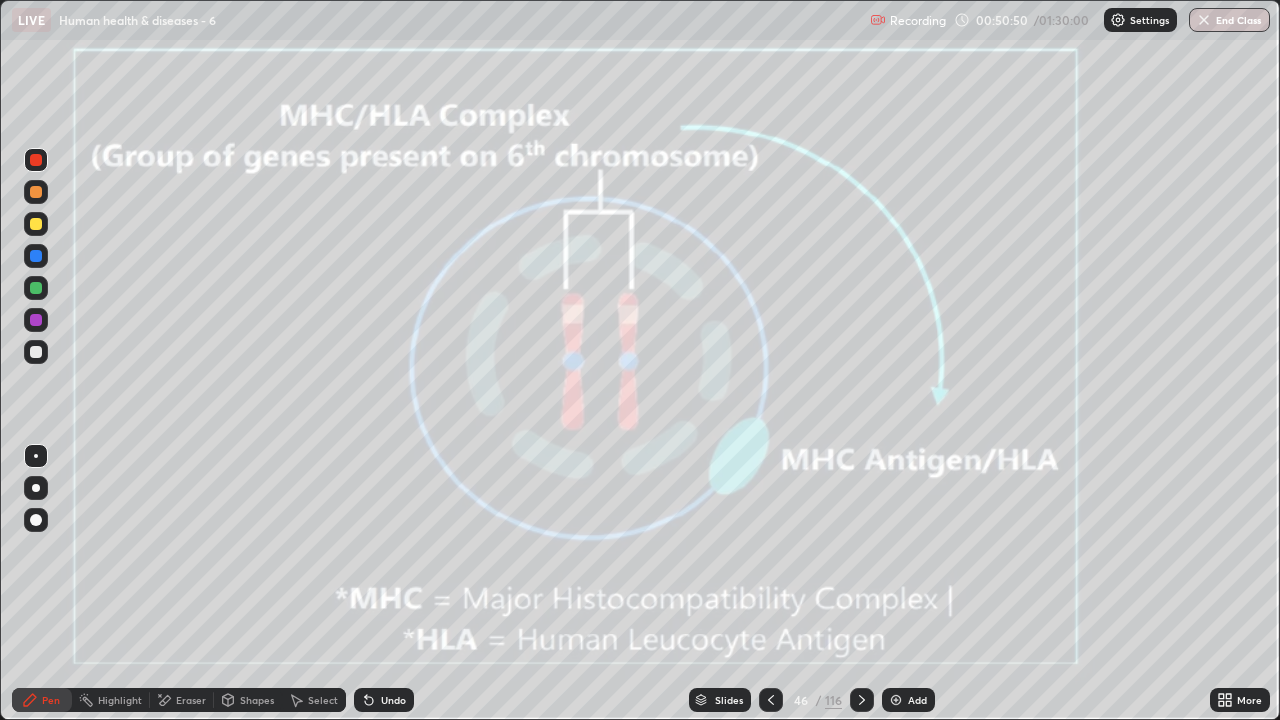 click 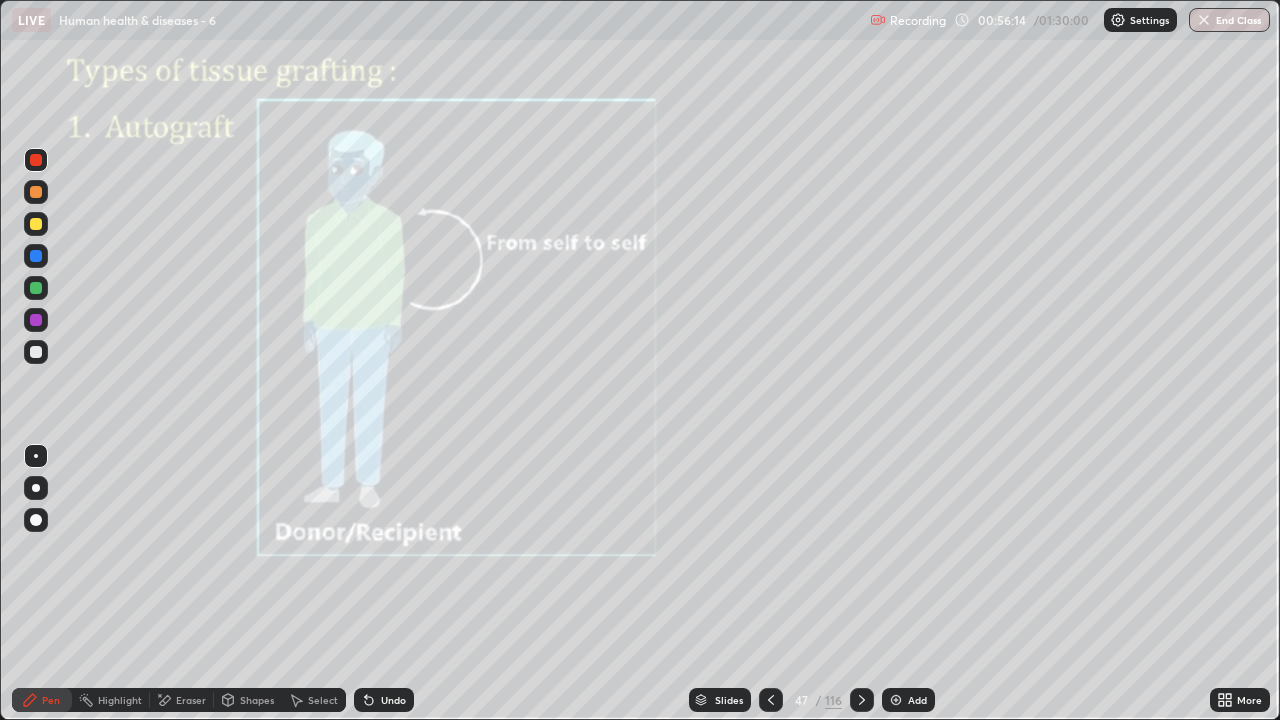 click 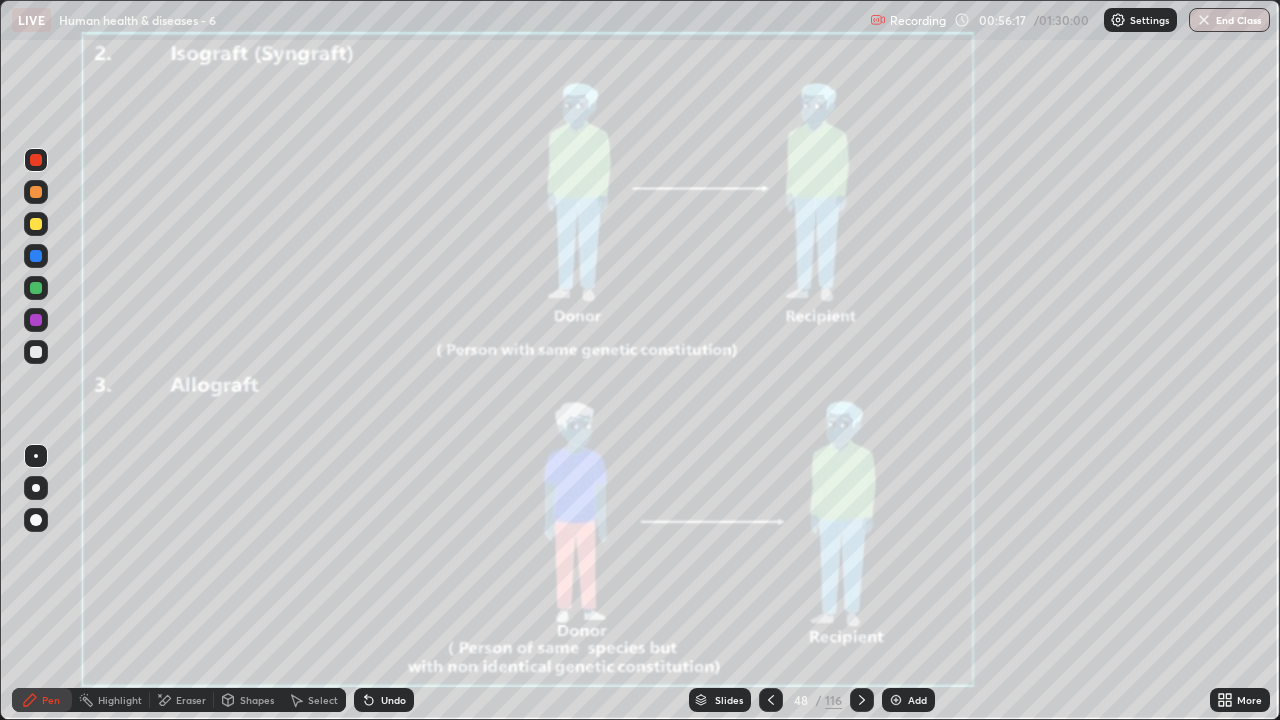 click at bounding box center (36, 192) 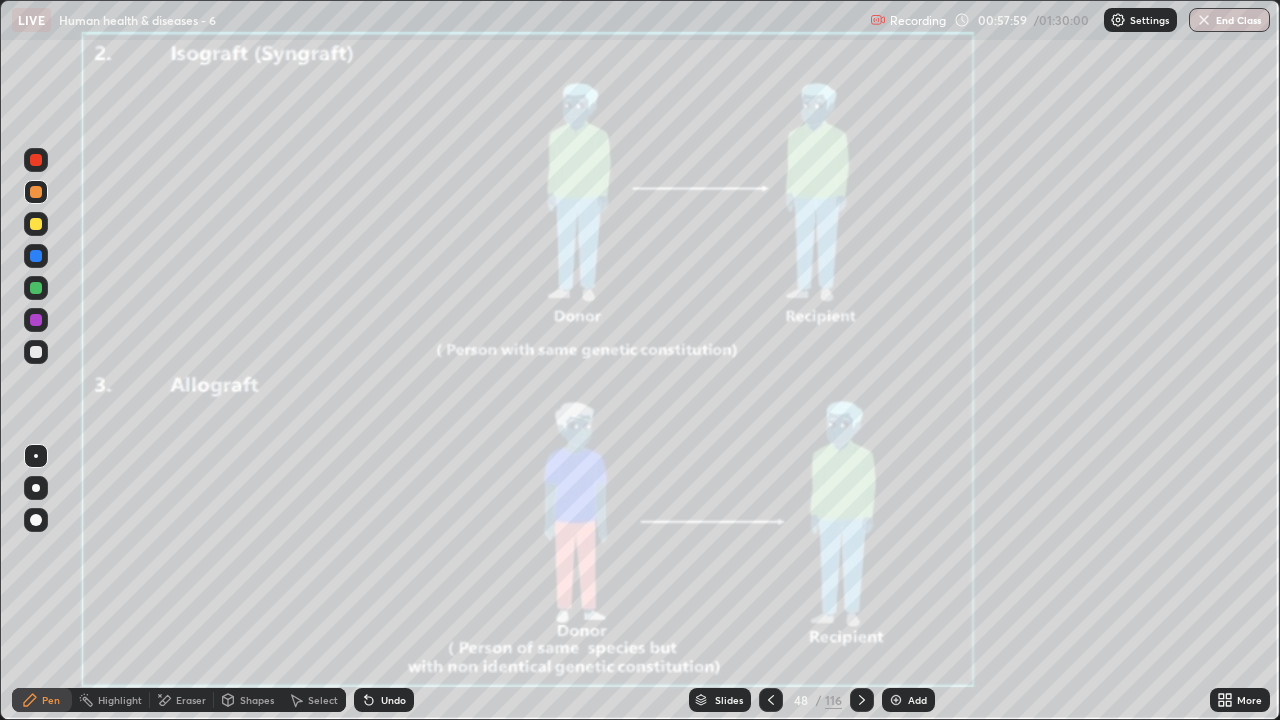 click at bounding box center [36, 288] 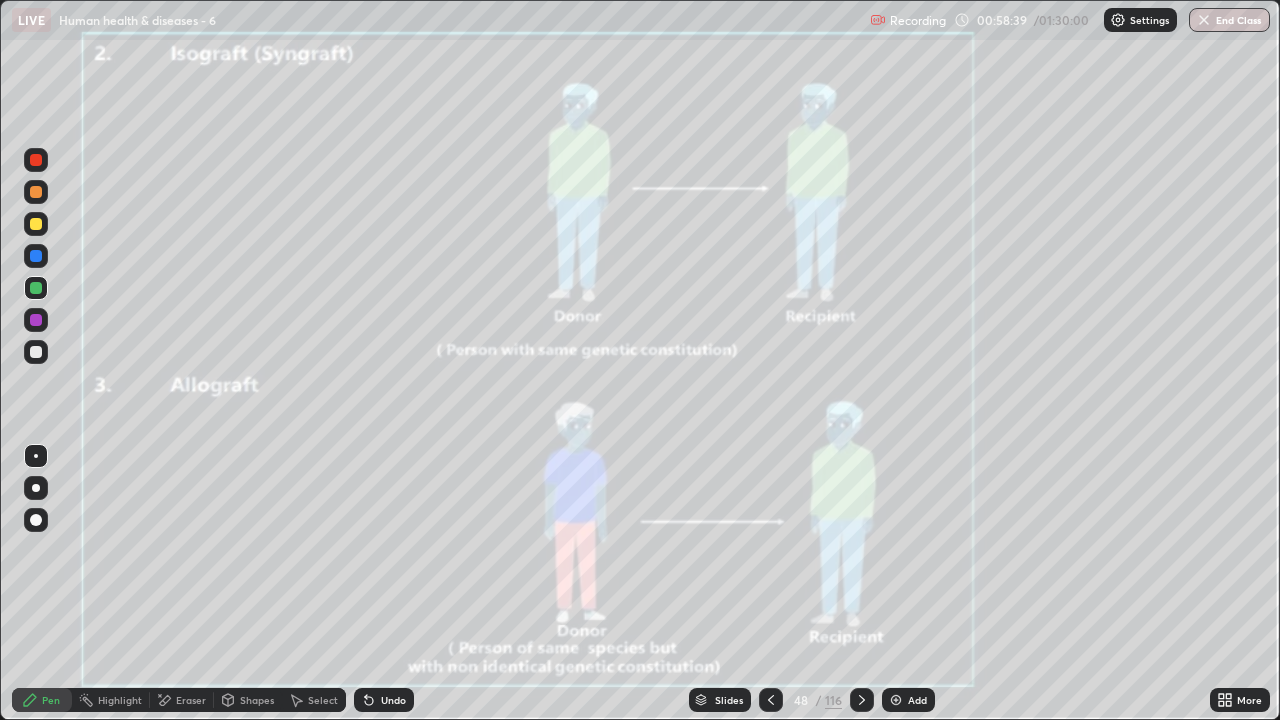 click 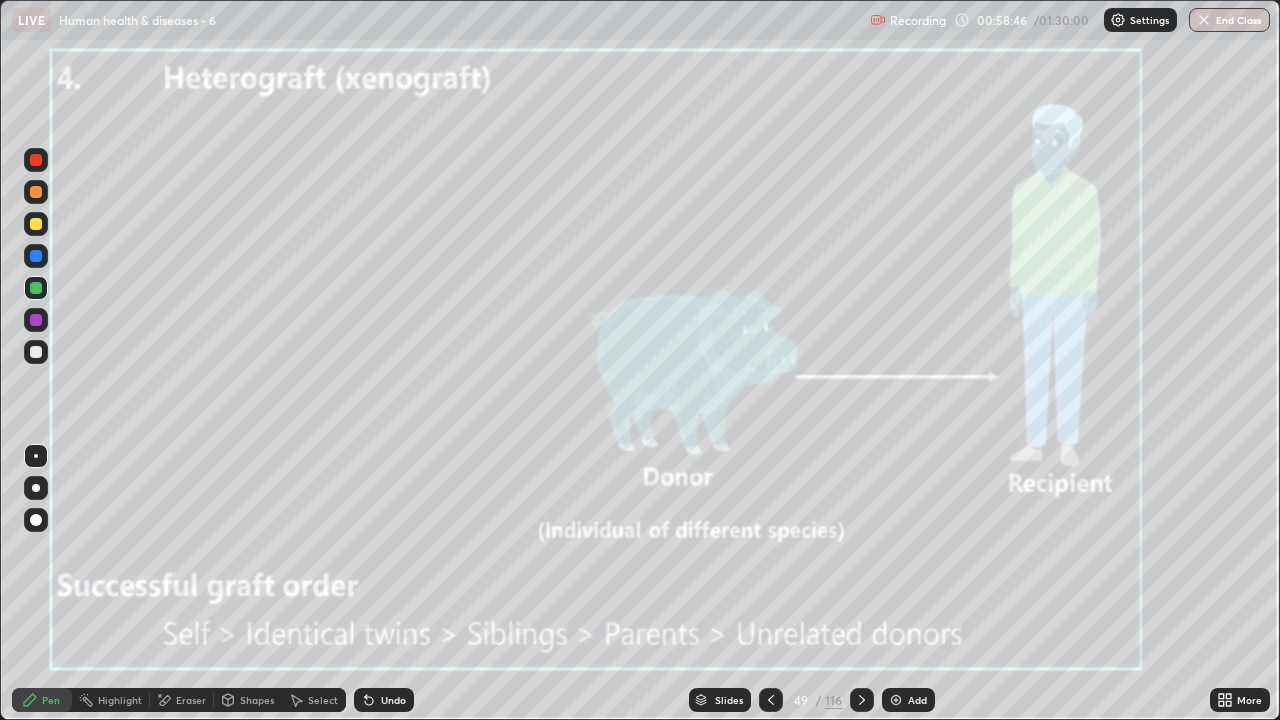 click at bounding box center [771, 700] 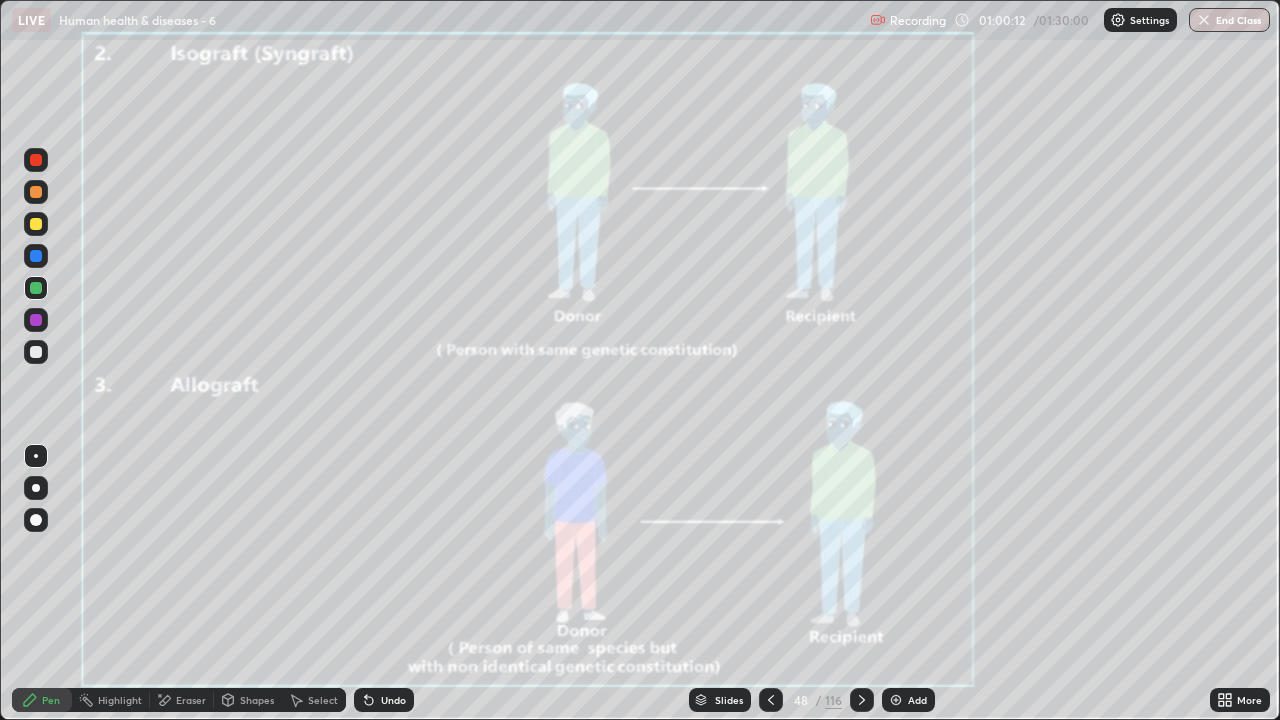 click 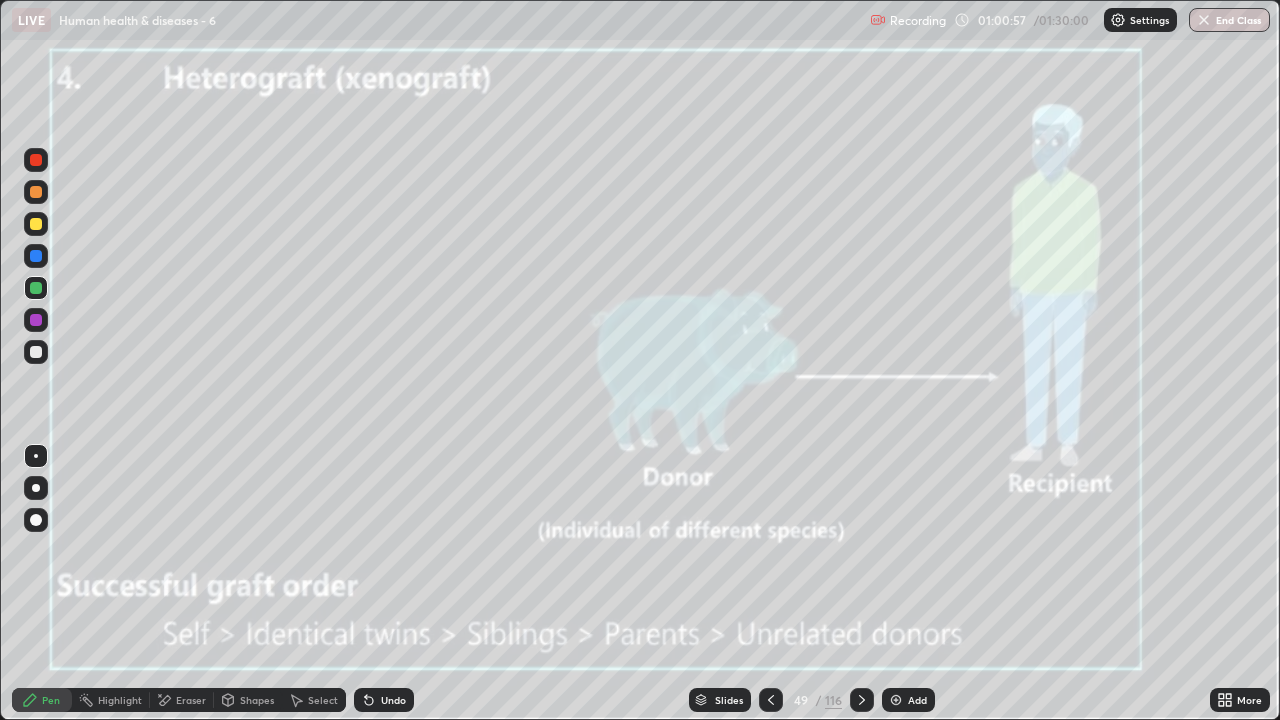 click at bounding box center (36, 352) 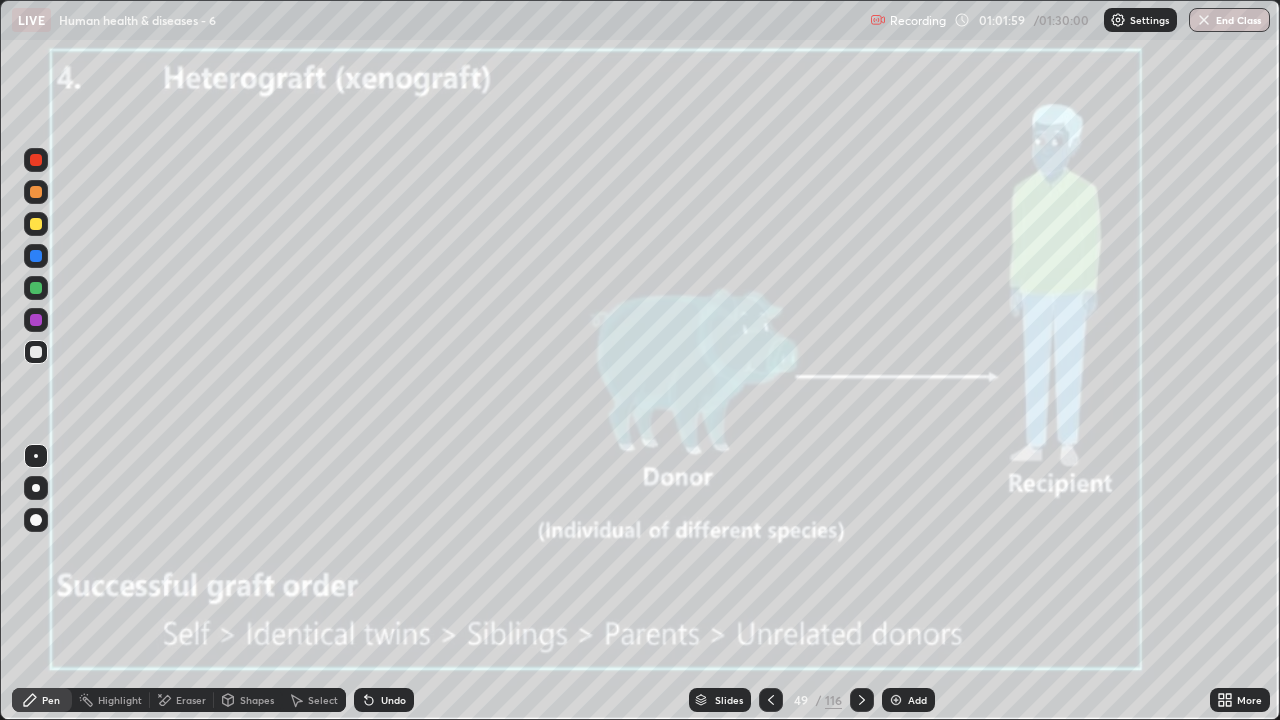 click at bounding box center [36, 320] 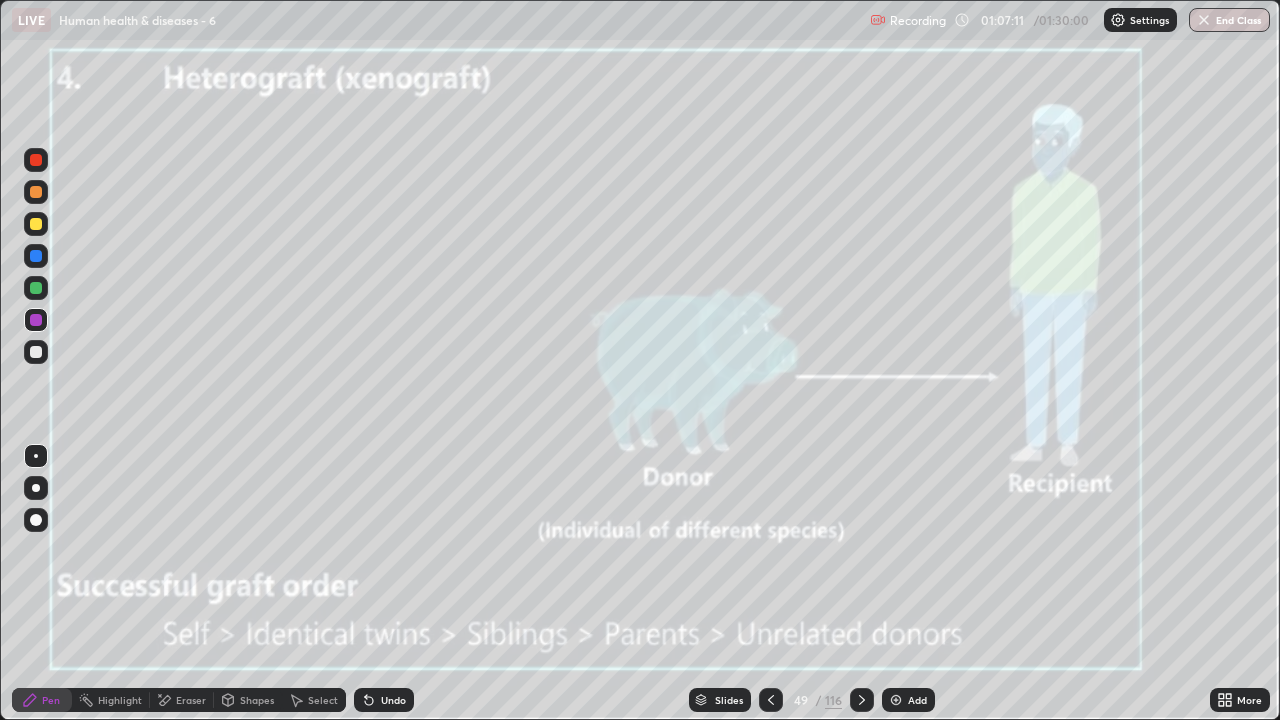 click 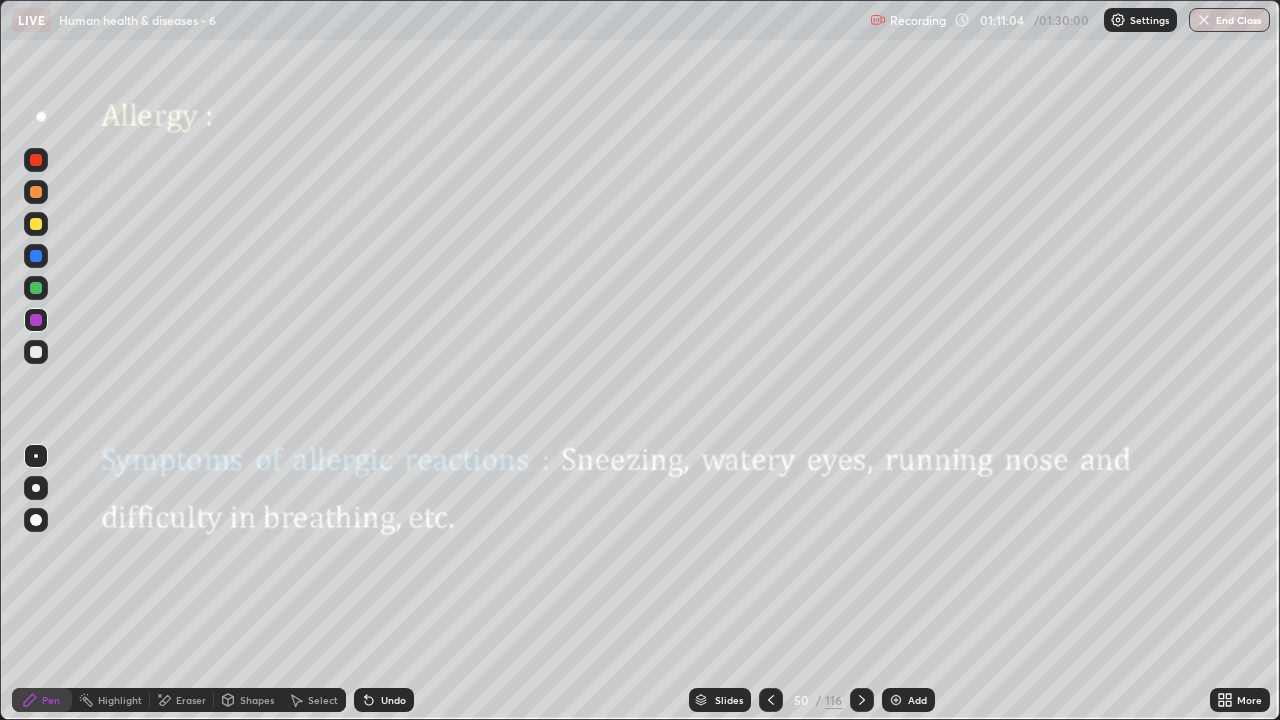 click at bounding box center (36, 352) 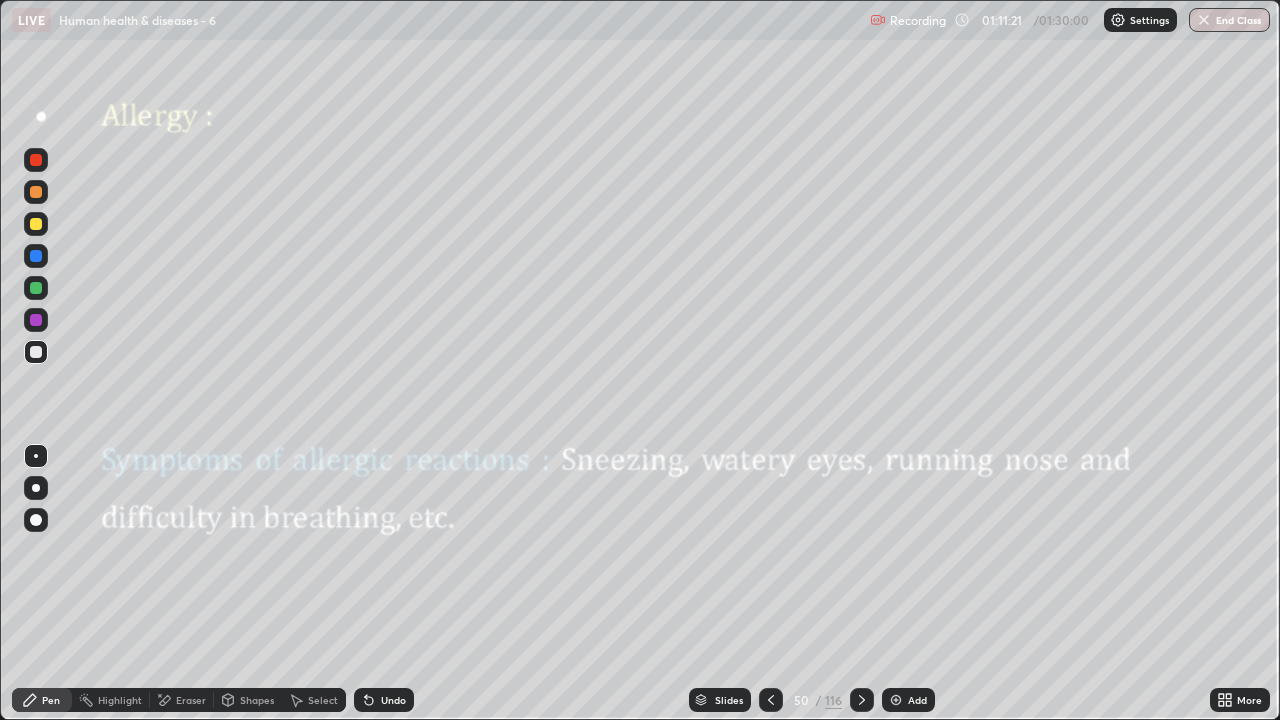 click on "Undo" at bounding box center (393, 700) 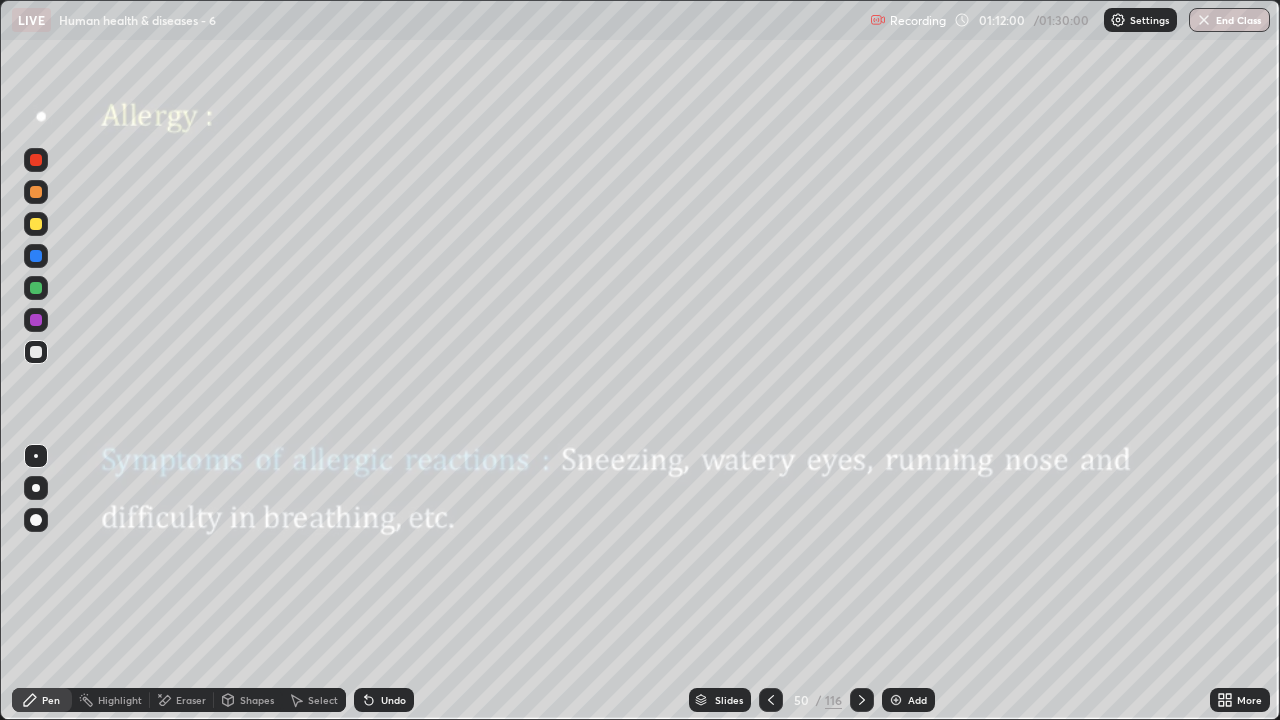 click 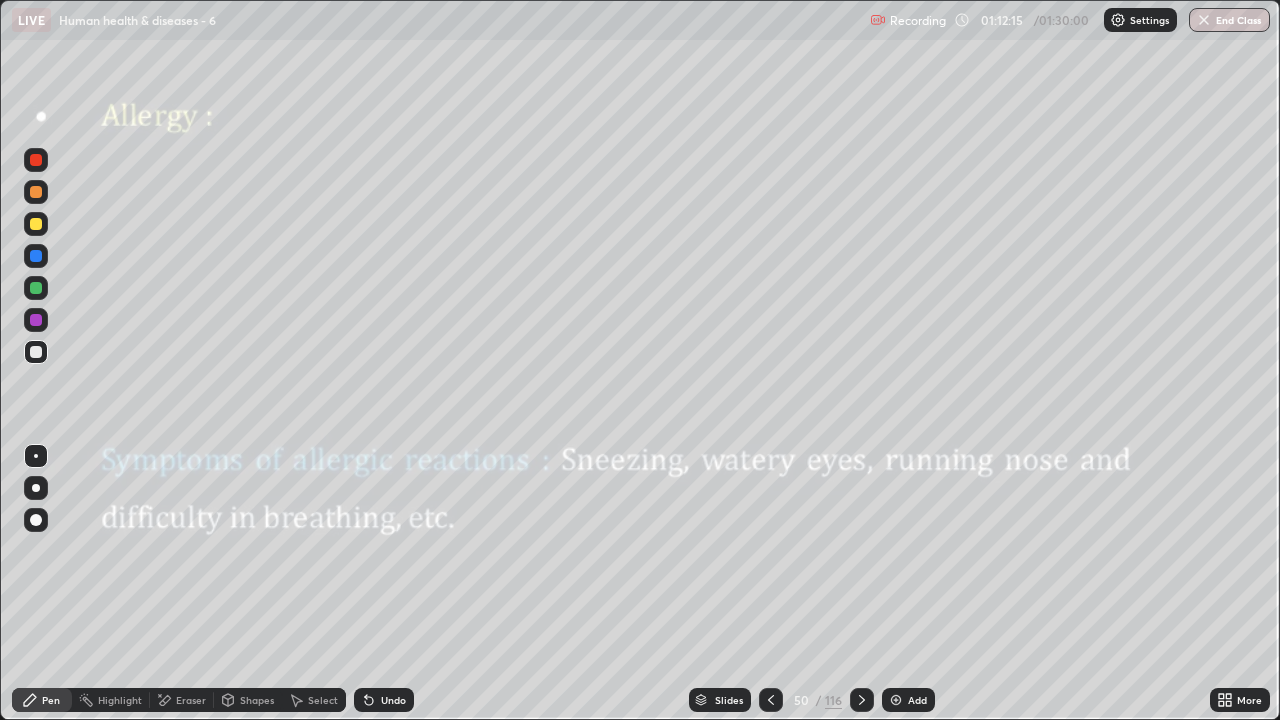 click on "Undo" at bounding box center [384, 700] 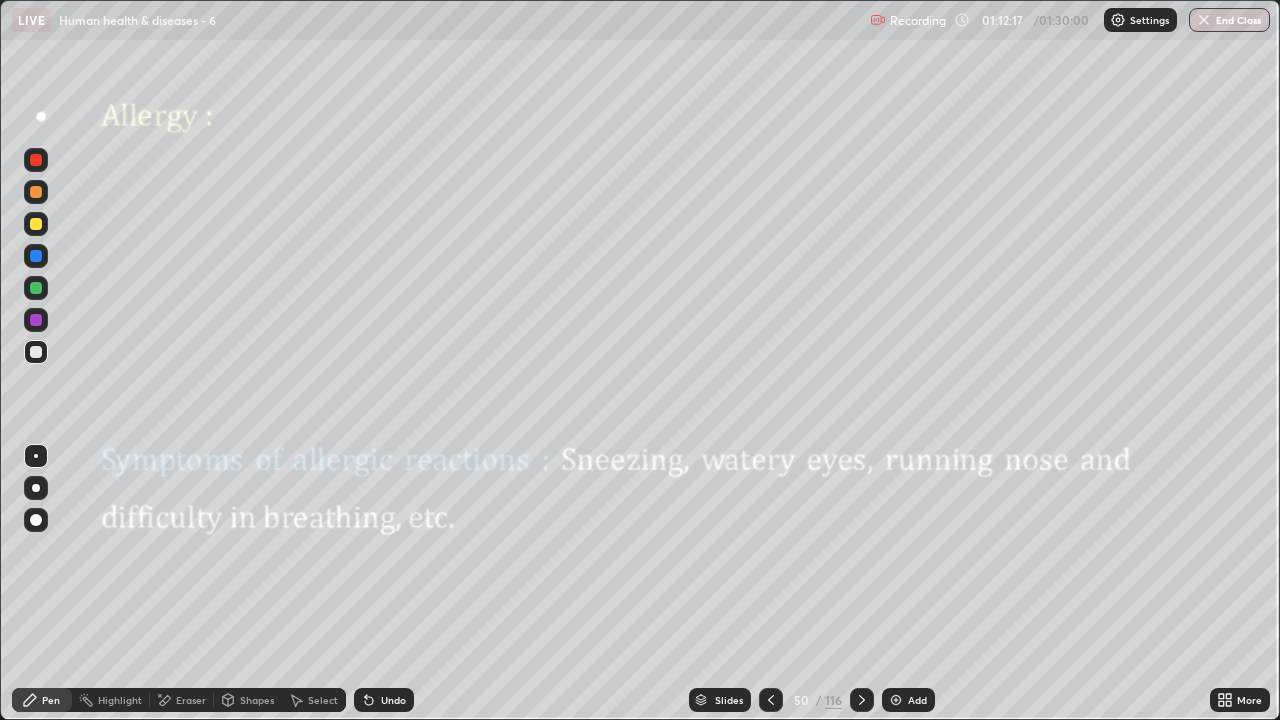 click on "Undo" at bounding box center [384, 700] 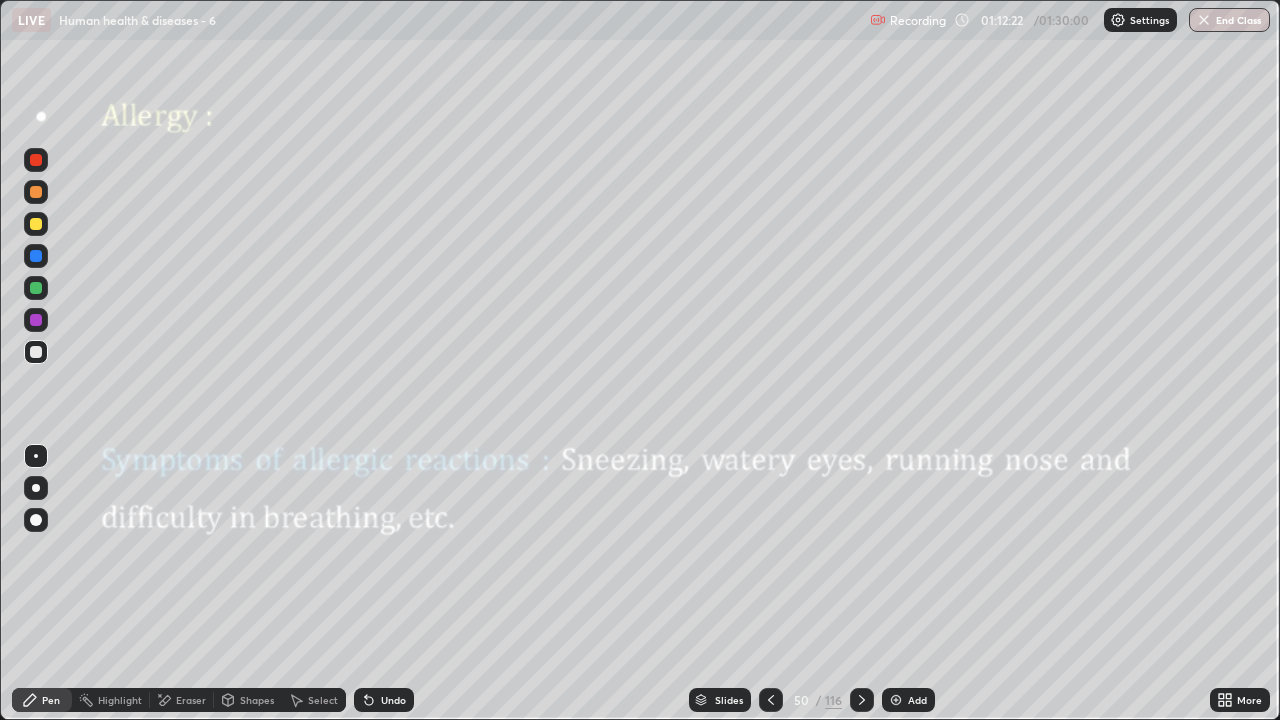 click at bounding box center [36, 256] 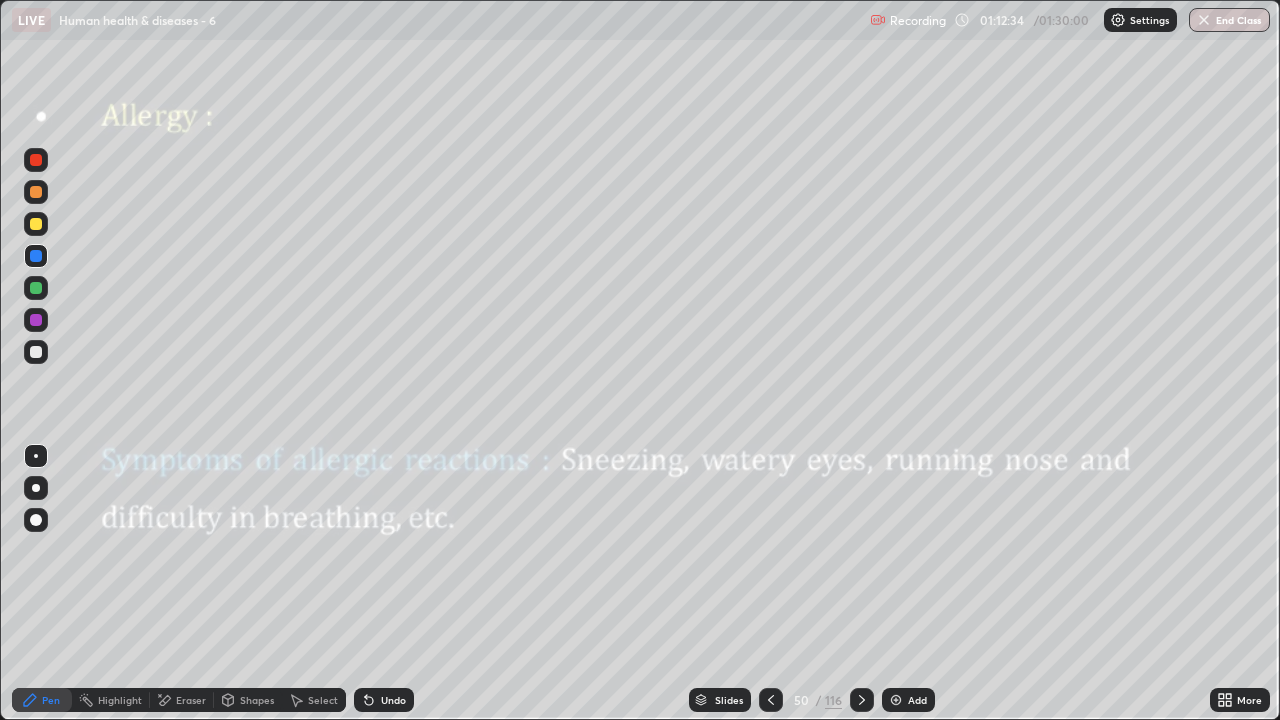 click at bounding box center [36, 320] 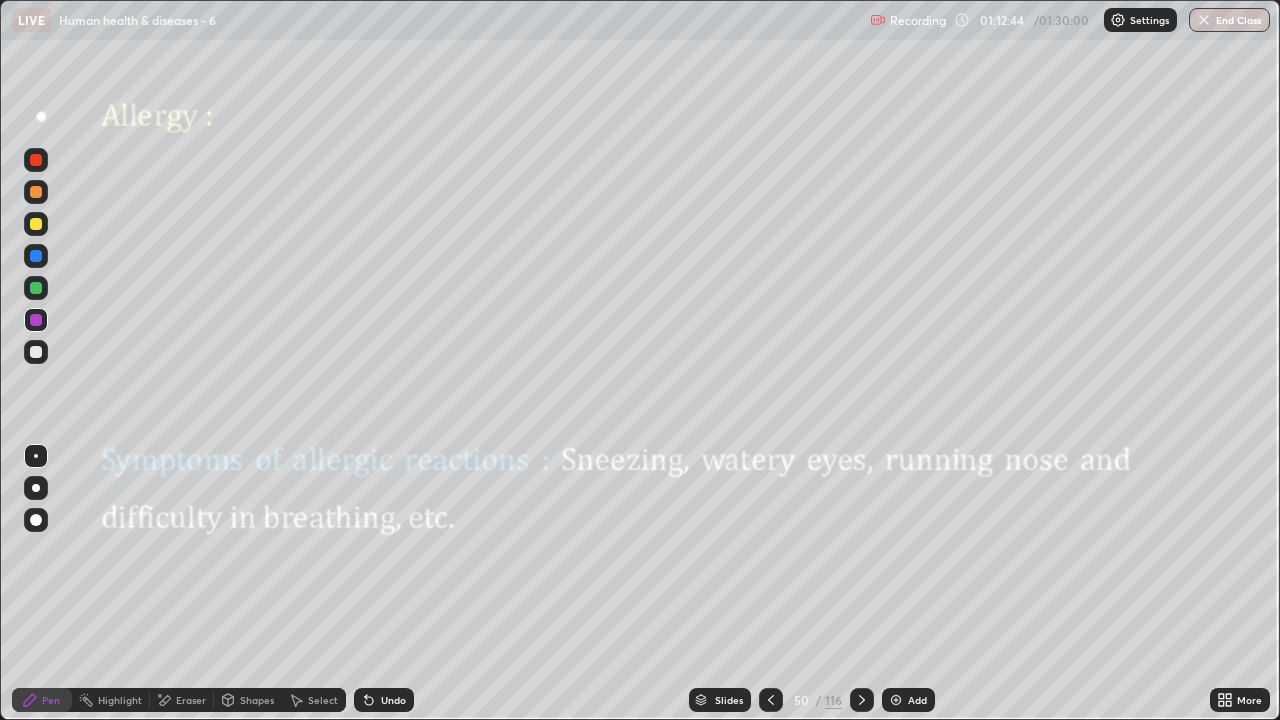 click 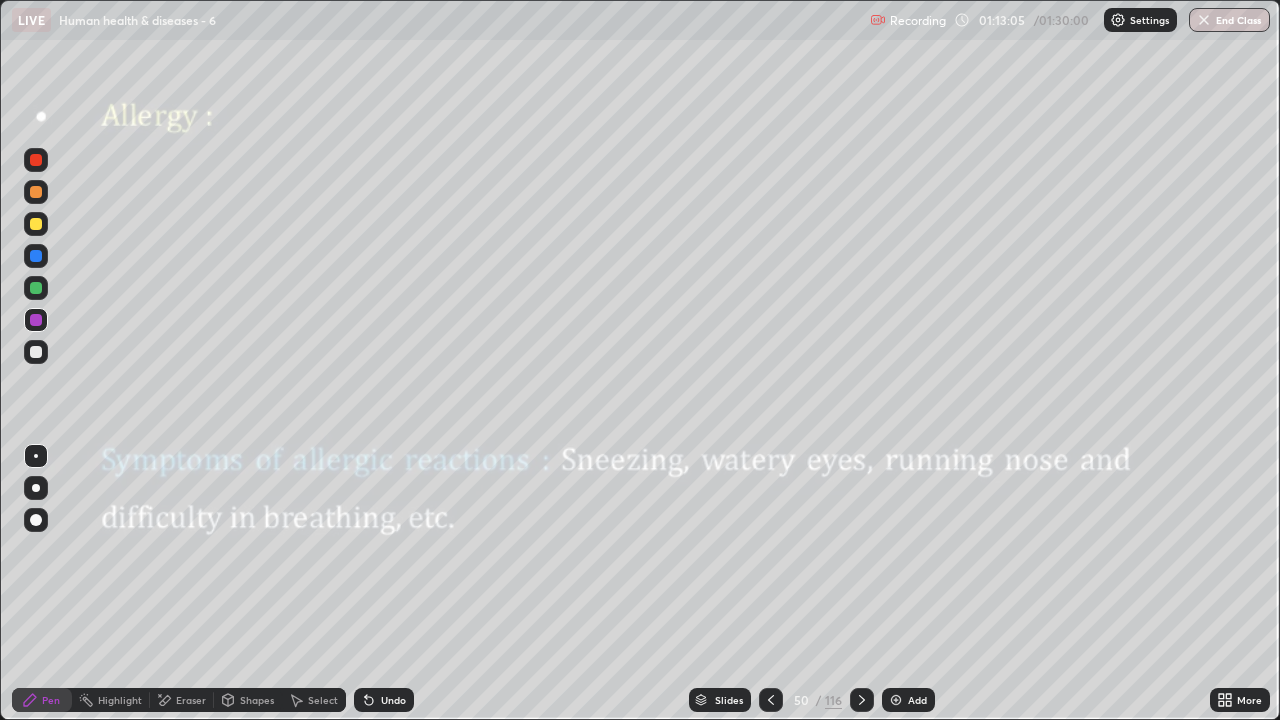 click at bounding box center (36, 288) 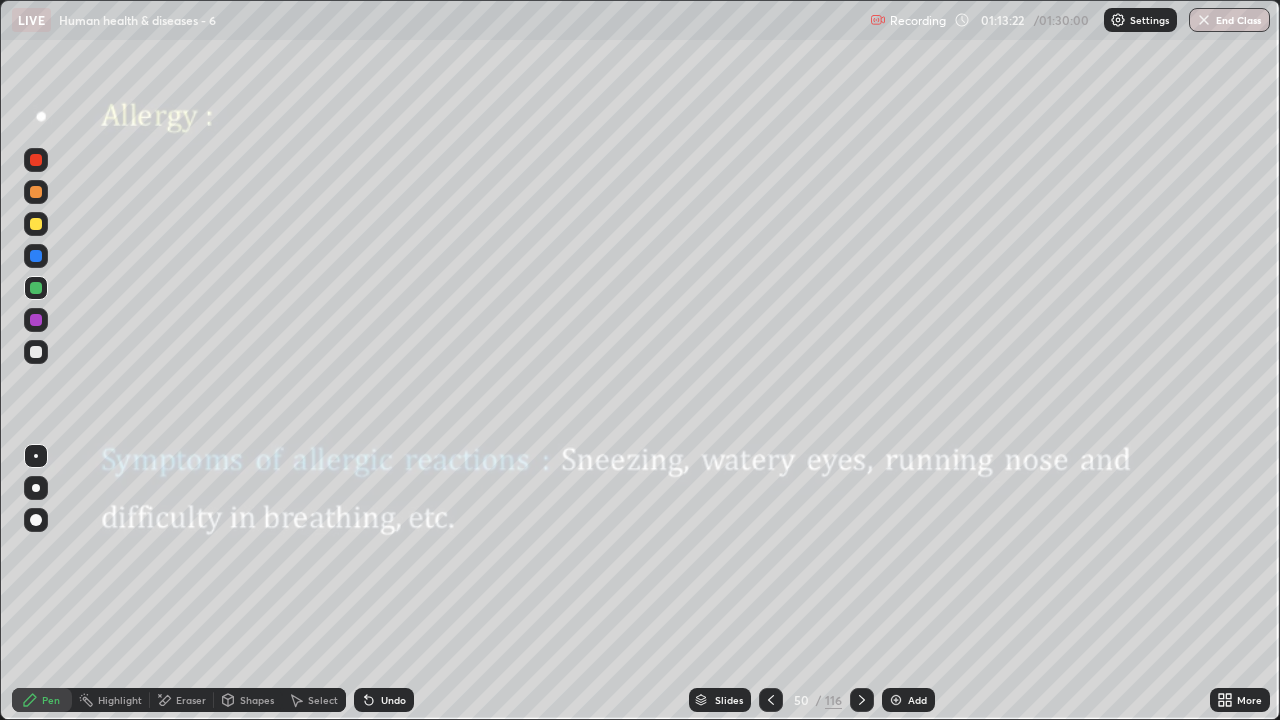 click at bounding box center (36, 256) 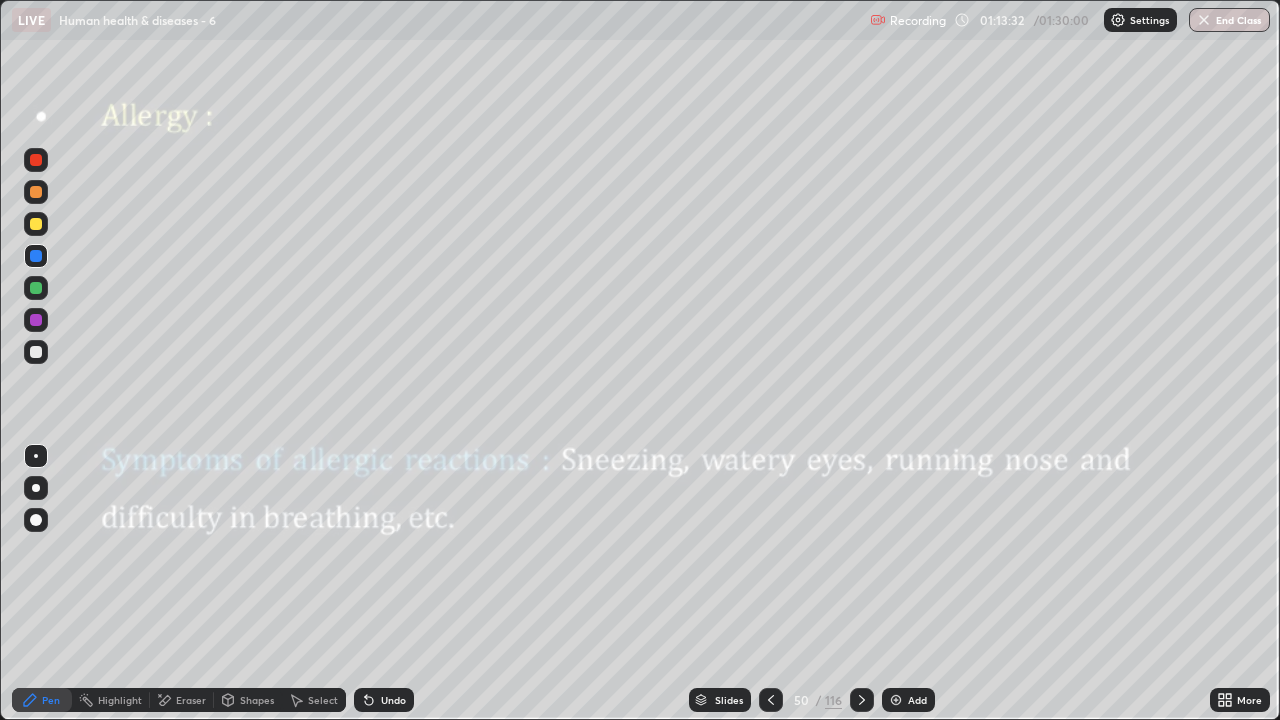 click at bounding box center (36, 224) 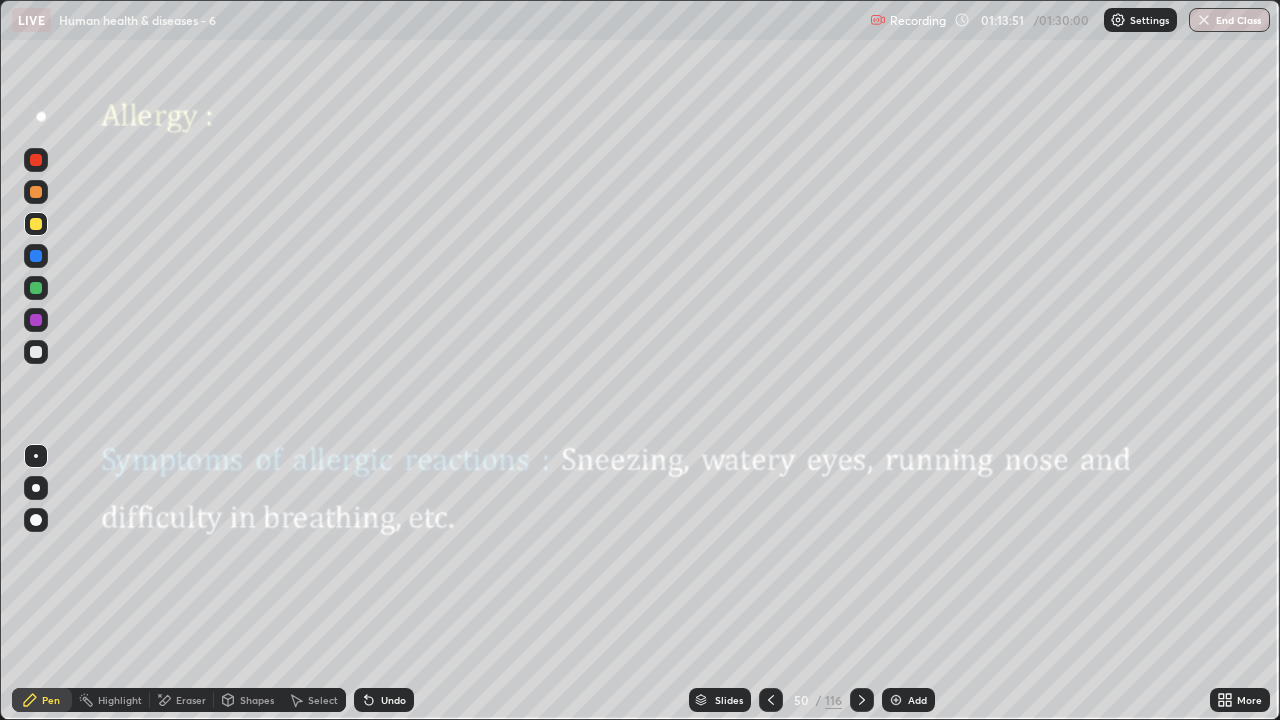 click on "Undo" at bounding box center (393, 700) 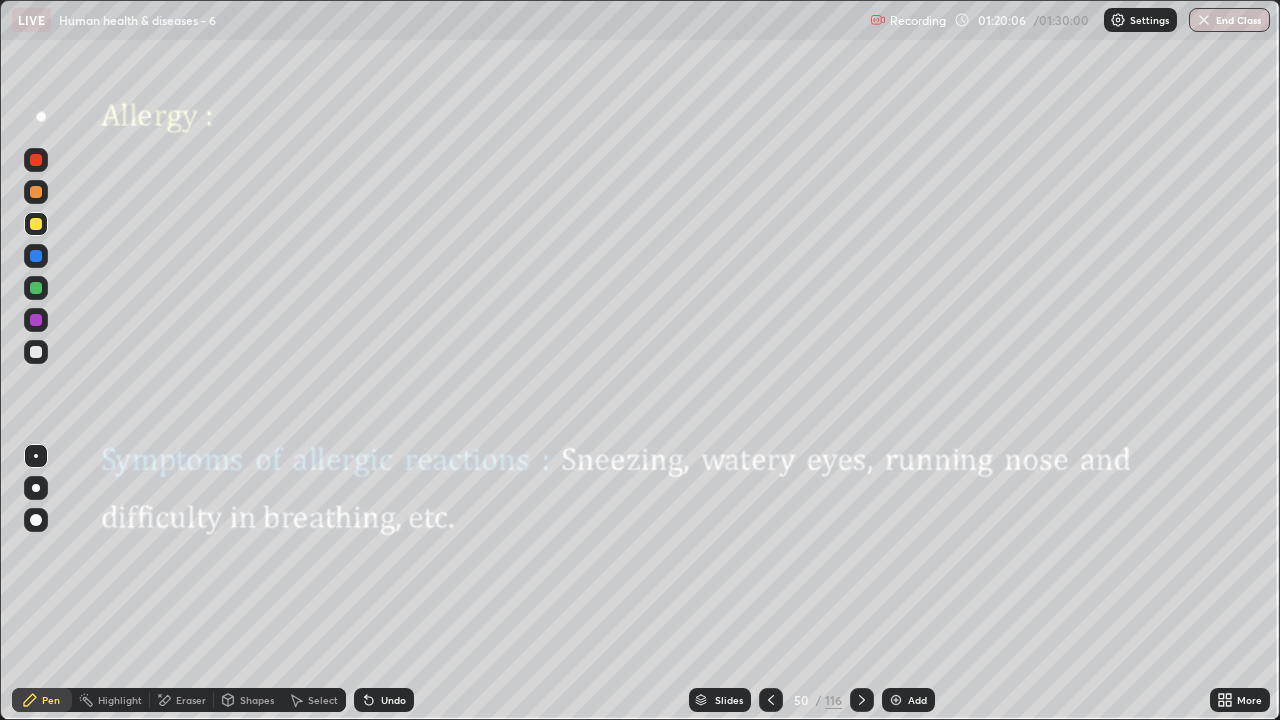 click at bounding box center (862, 700) 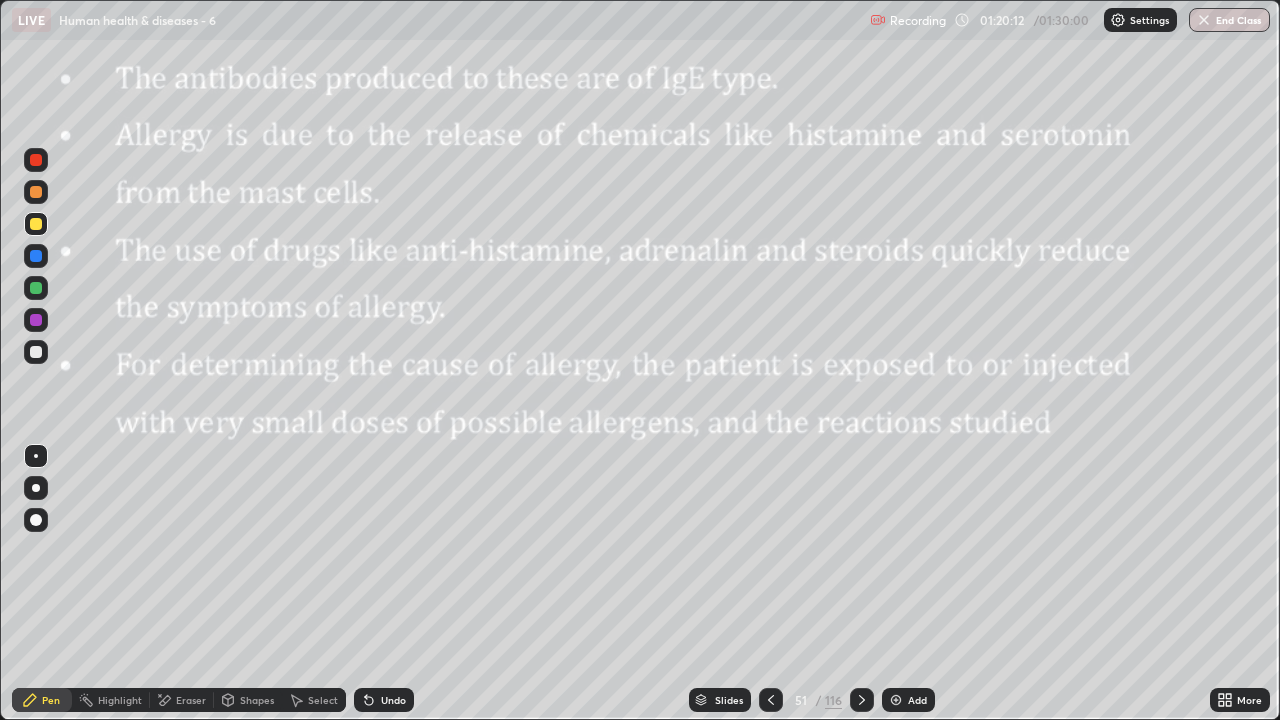 click at bounding box center [36, 320] 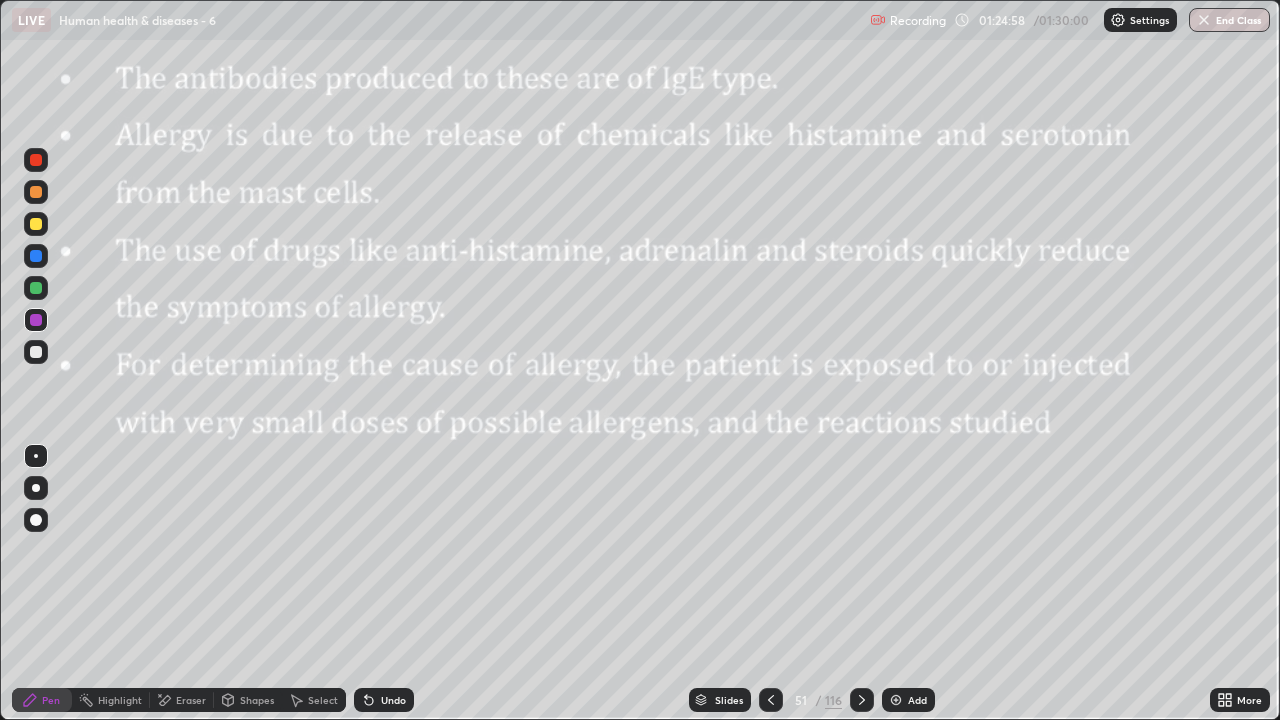 click 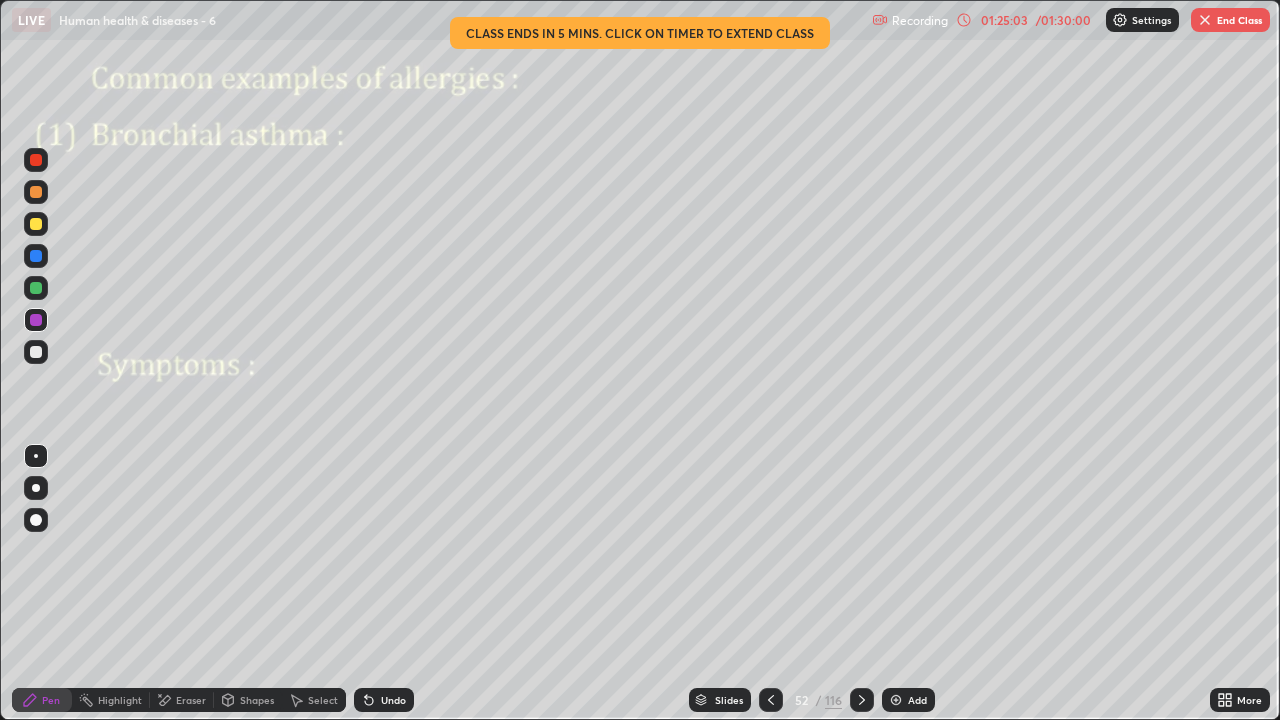 click at bounding box center [771, 700] 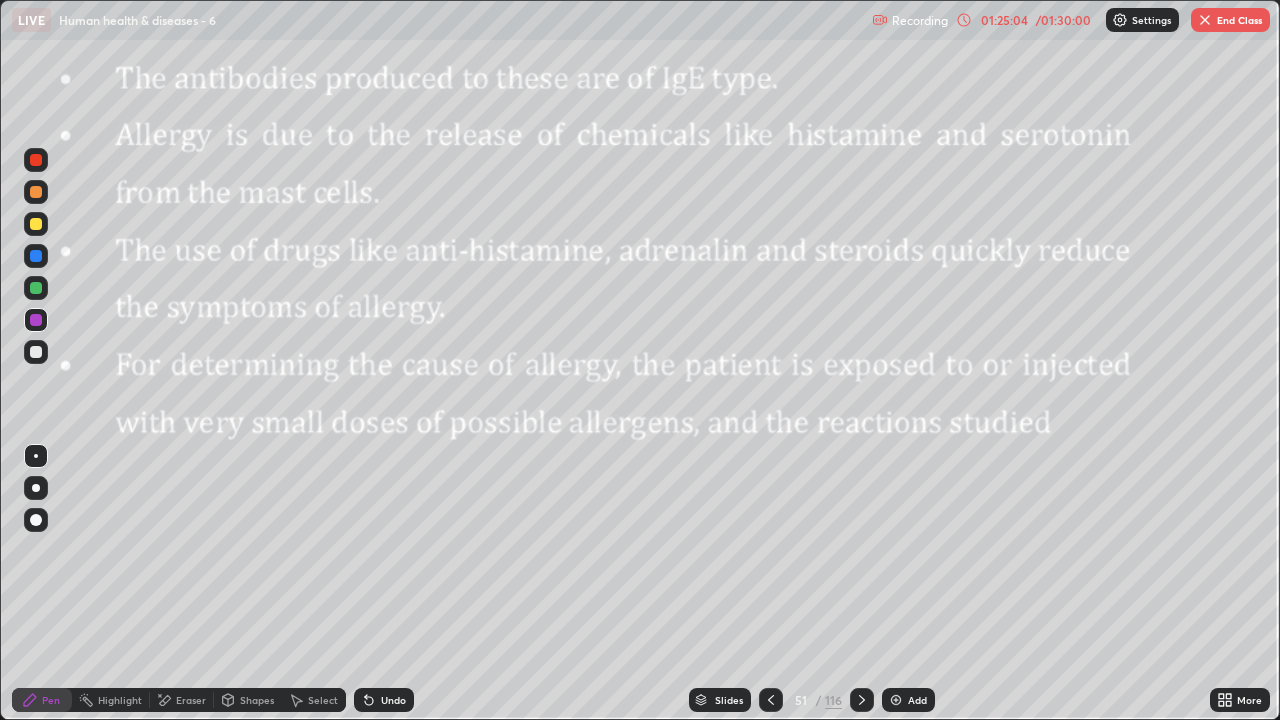 click on "End Class" at bounding box center [1230, 20] 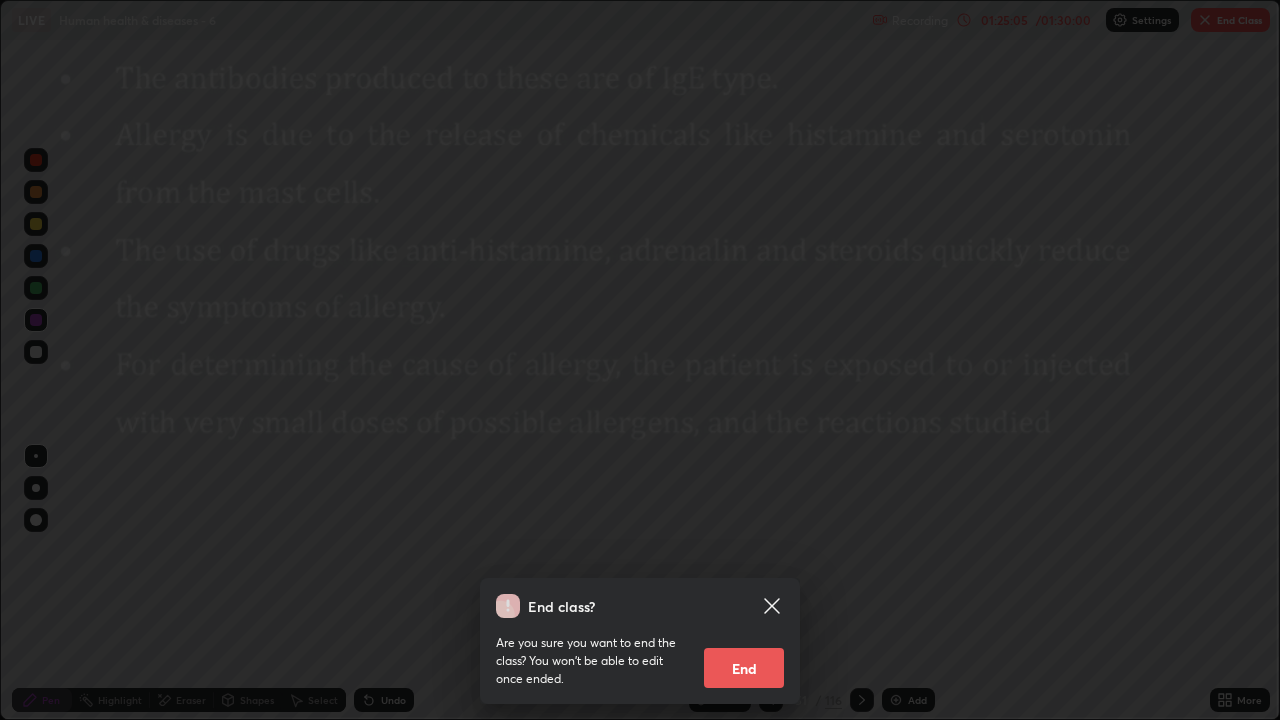 click on "End" at bounding box center [744, 668] 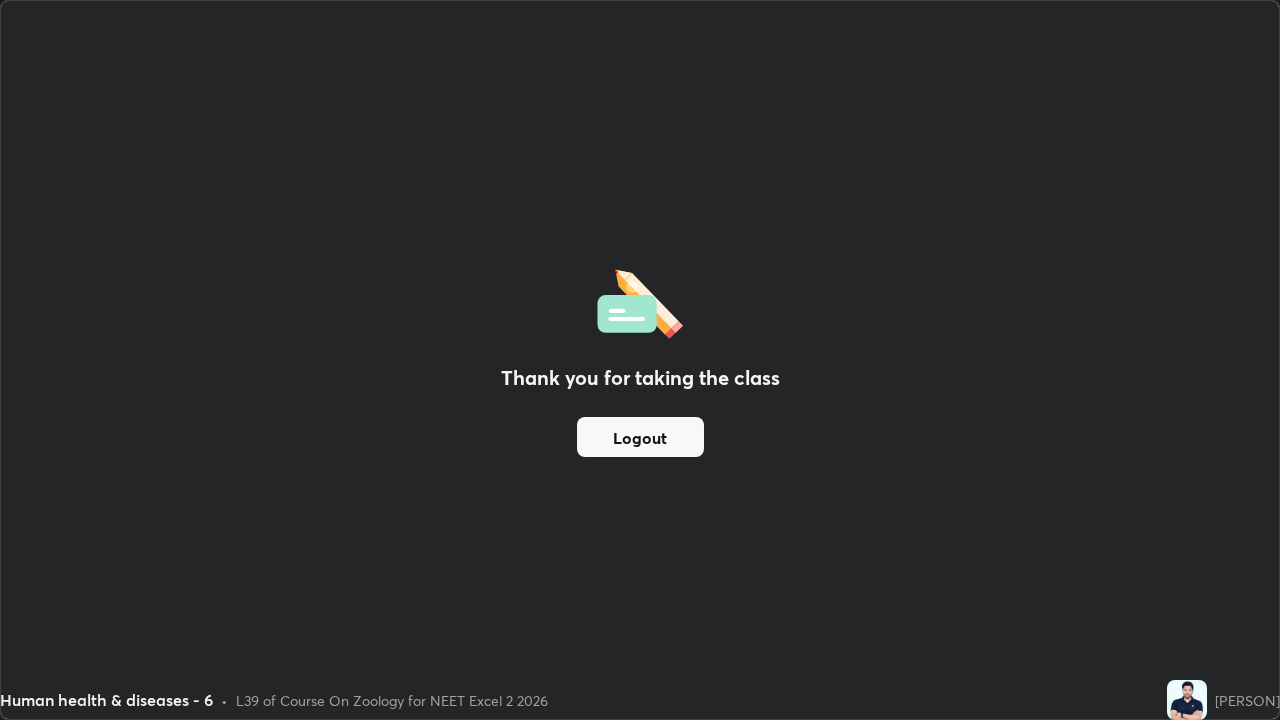 click on "Logout" at bounding box center [640, 437] 